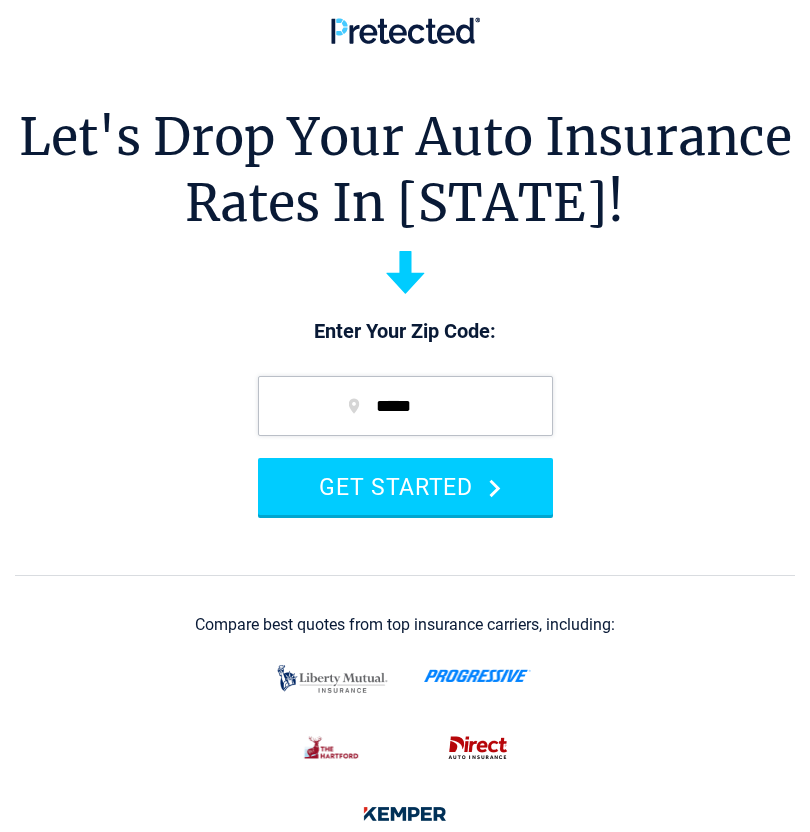 scroll, scrollTop: 0, scrollLeft: 0, axis: both 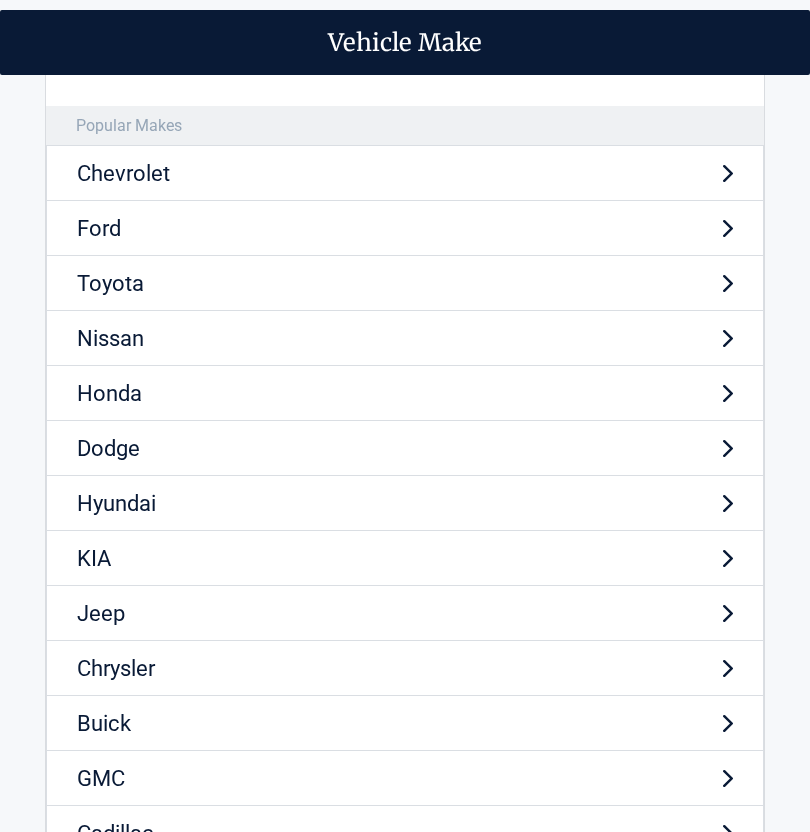 click on "Toyota" at bounding box center [405, 283] 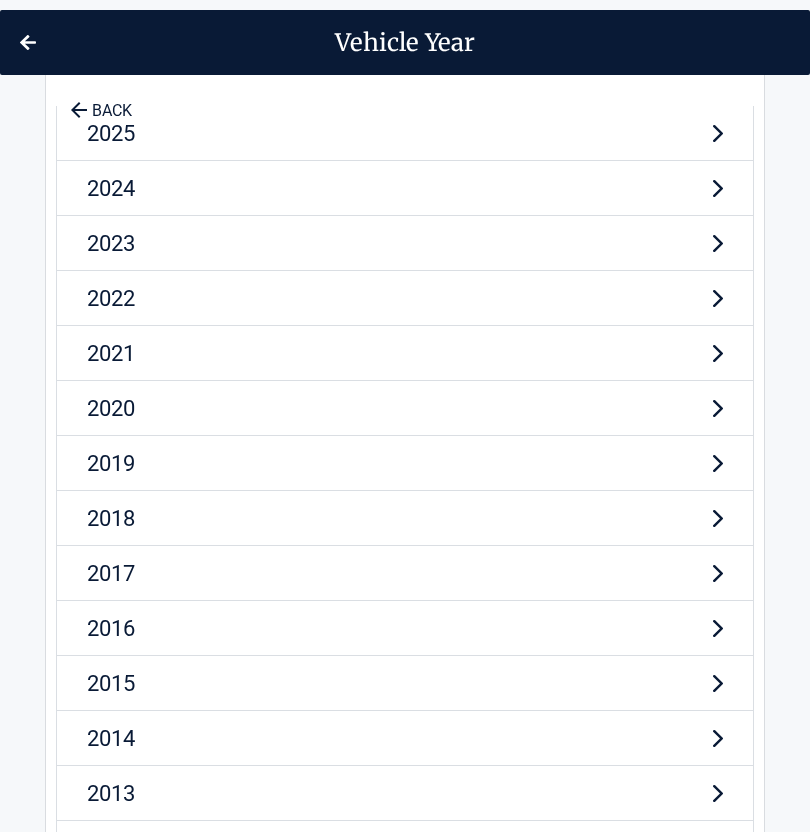 click on "2023" at bounding box center (405, 243) 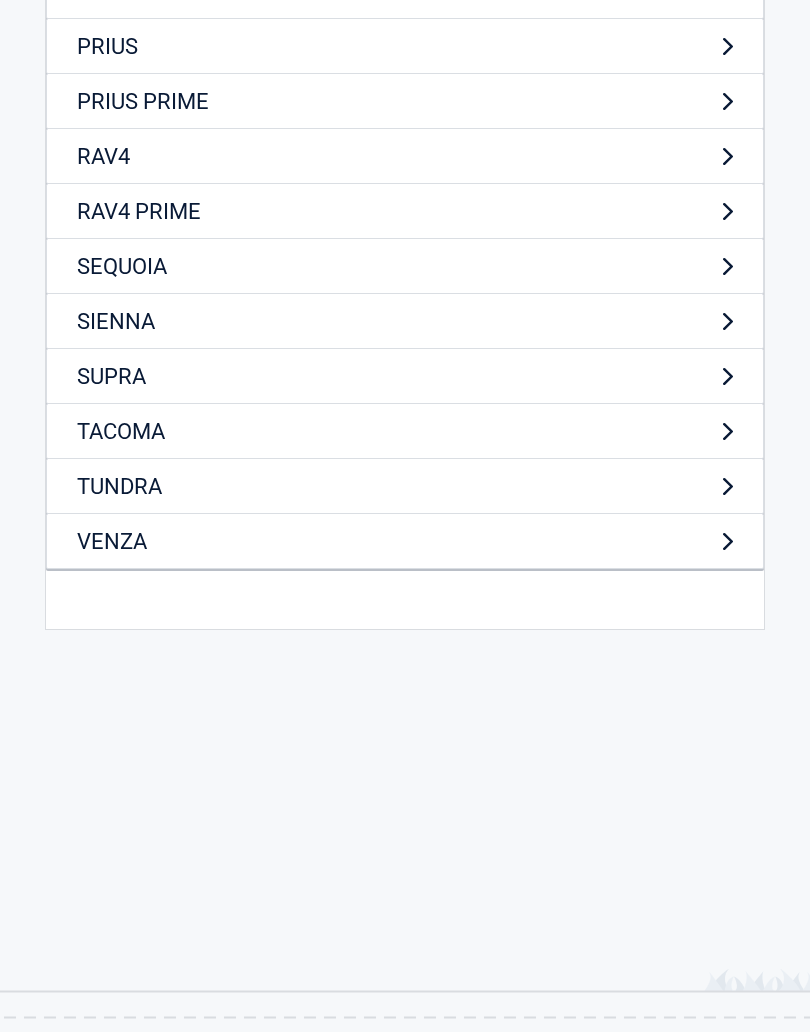 scroll, scrollTop: 658, scrollLeft: 0, axis: vertical 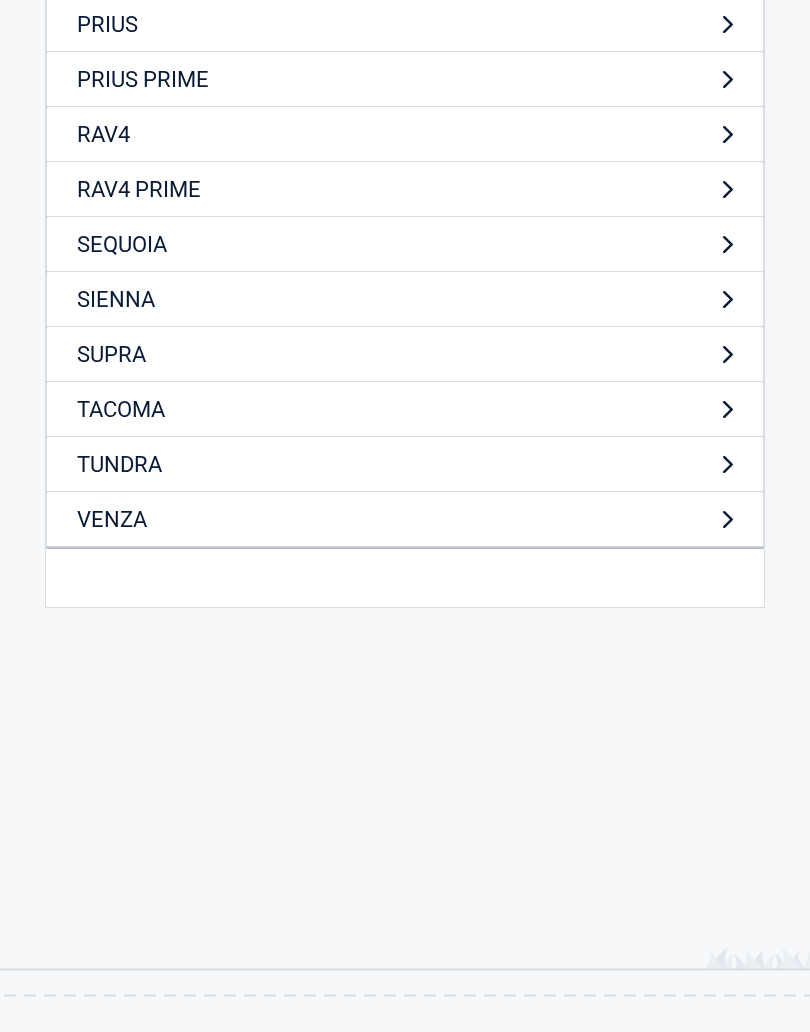 click on "VENZA" at bounding box center [405, 519] 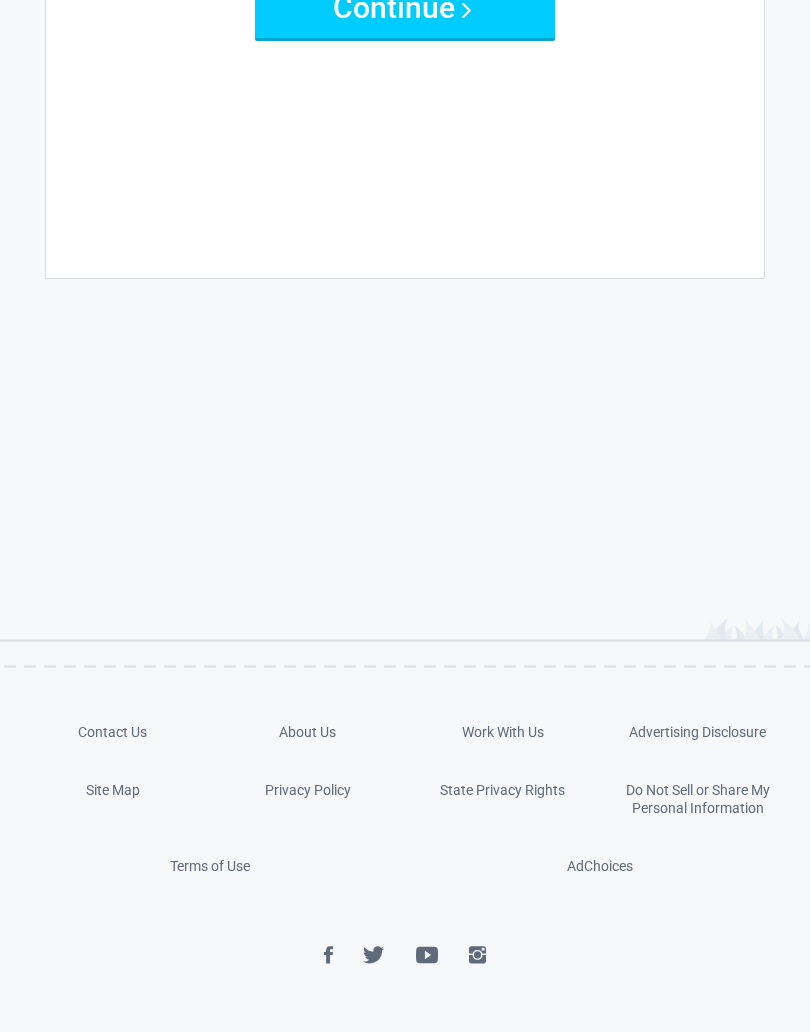 scroll, scrollTop: 0, scrollLeft: 0, axis: both 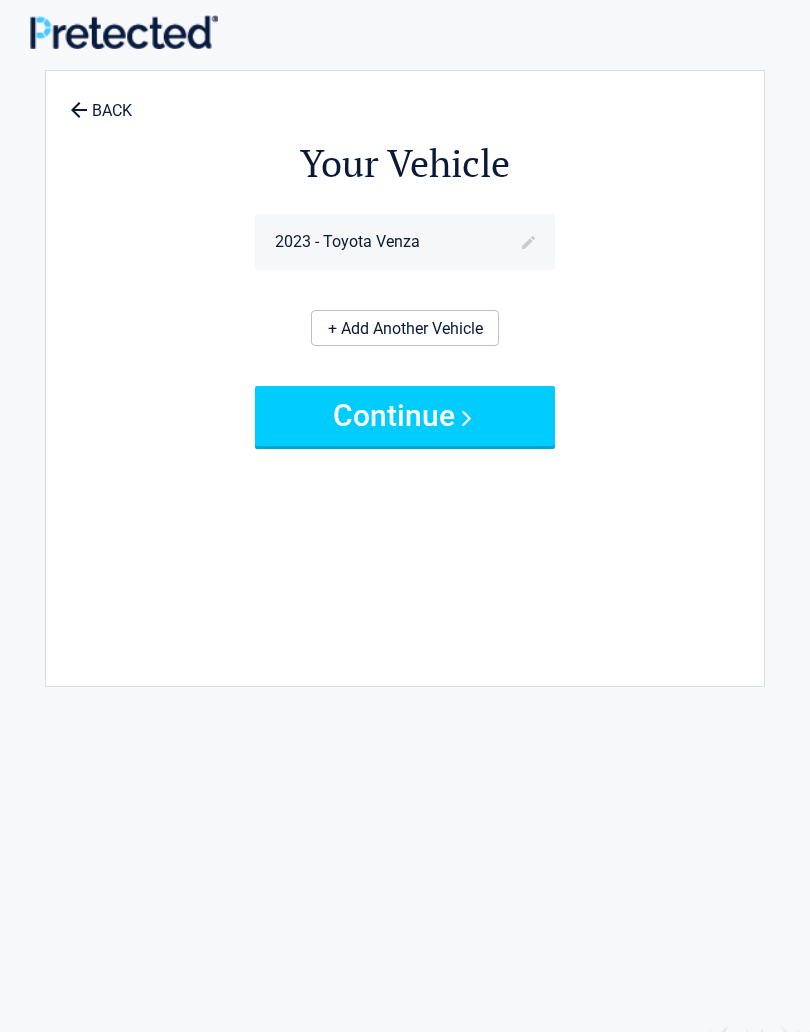 click on "2023 - Toyota Venza
+ Add Another Vehicle" at bounding box center [405, 280] 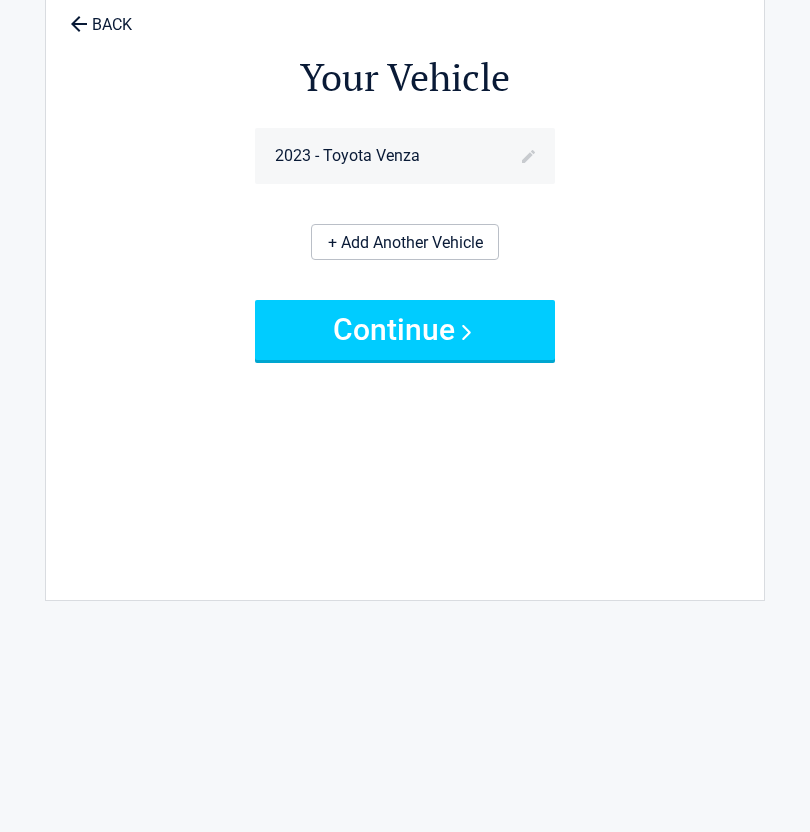 scroll, scrollTop: 85, scrollLeft: 0, axis: vertical 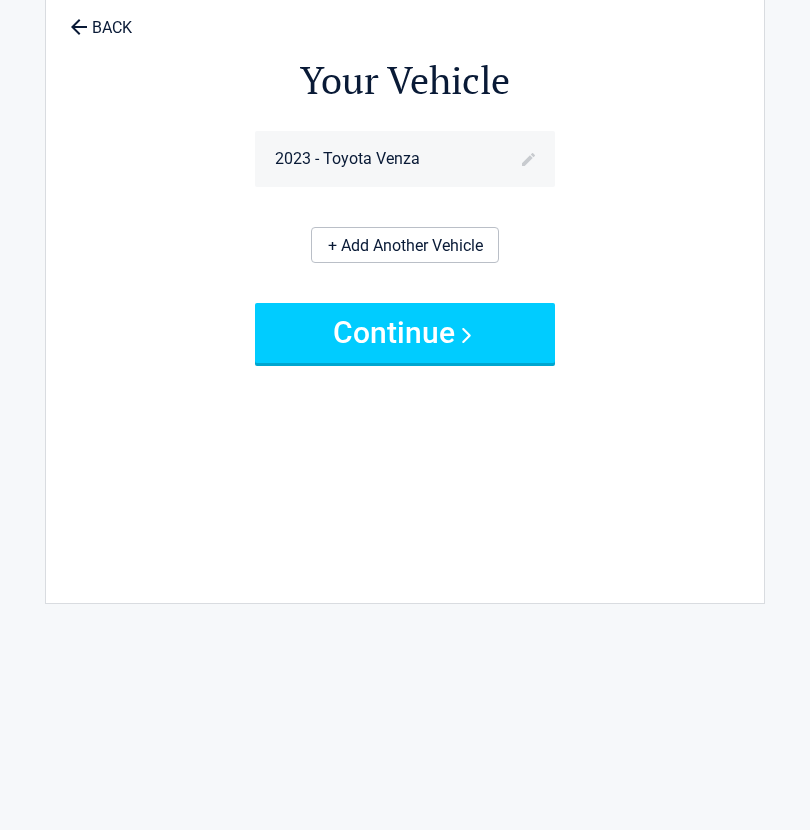 click on "+ Add Another Vehicle" at bounding box center [405, 247] 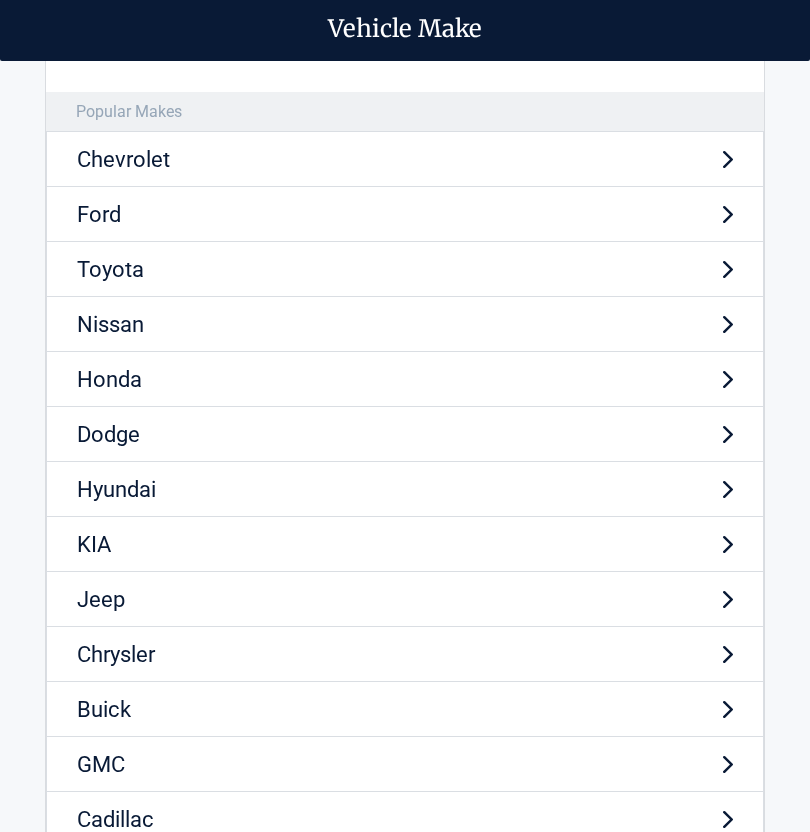 scroll, scrollTop: 0, scrollLeft: 0, axis: both 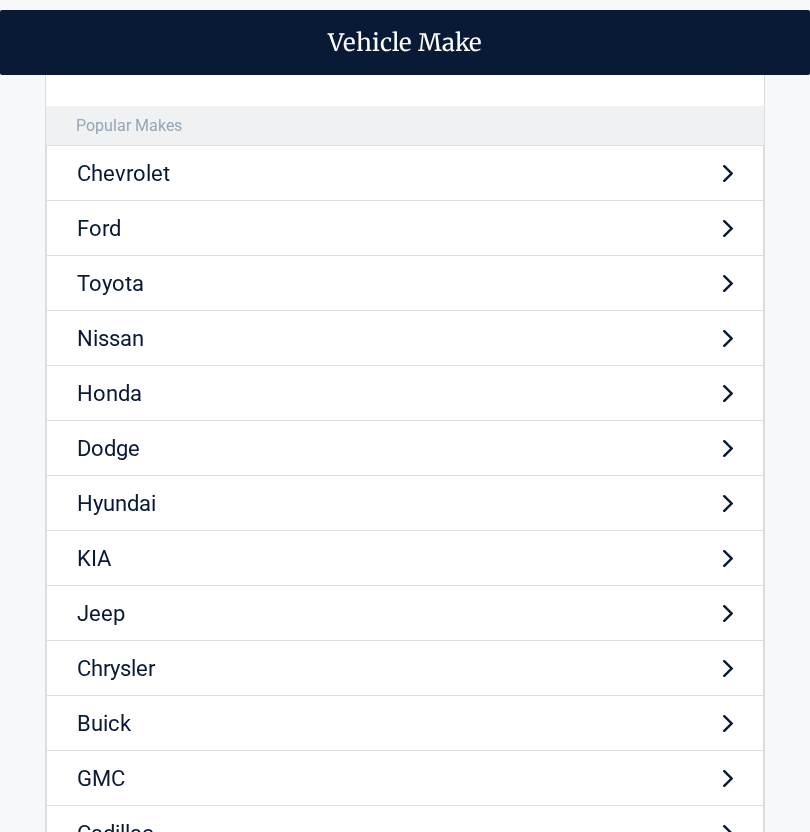 click on "Toyota" at bounding box center (405, 283) 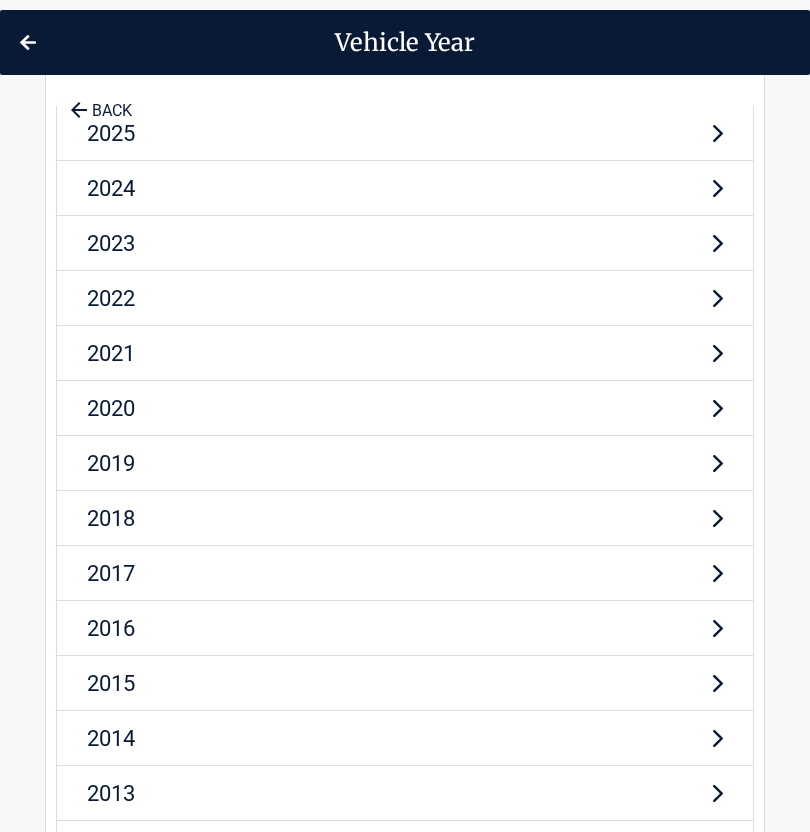 click on "2022" at bounding box center (405, 298) 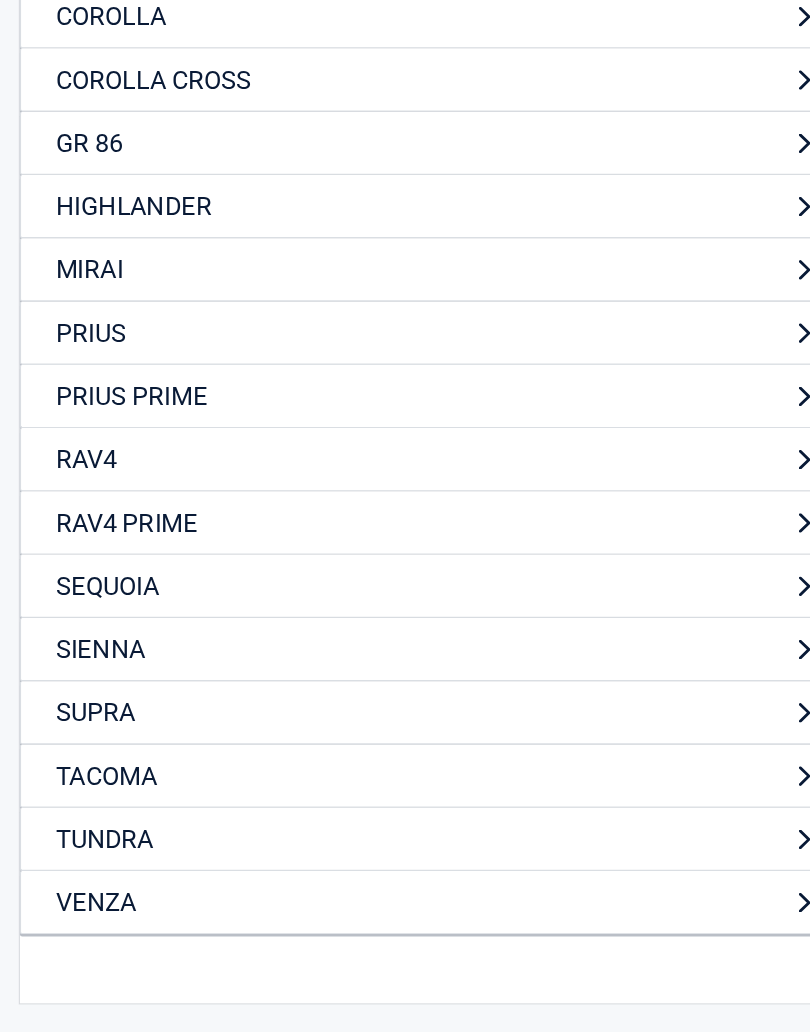 scroll, scrollTop: 215, scrollLeft: 0, axis: vertical 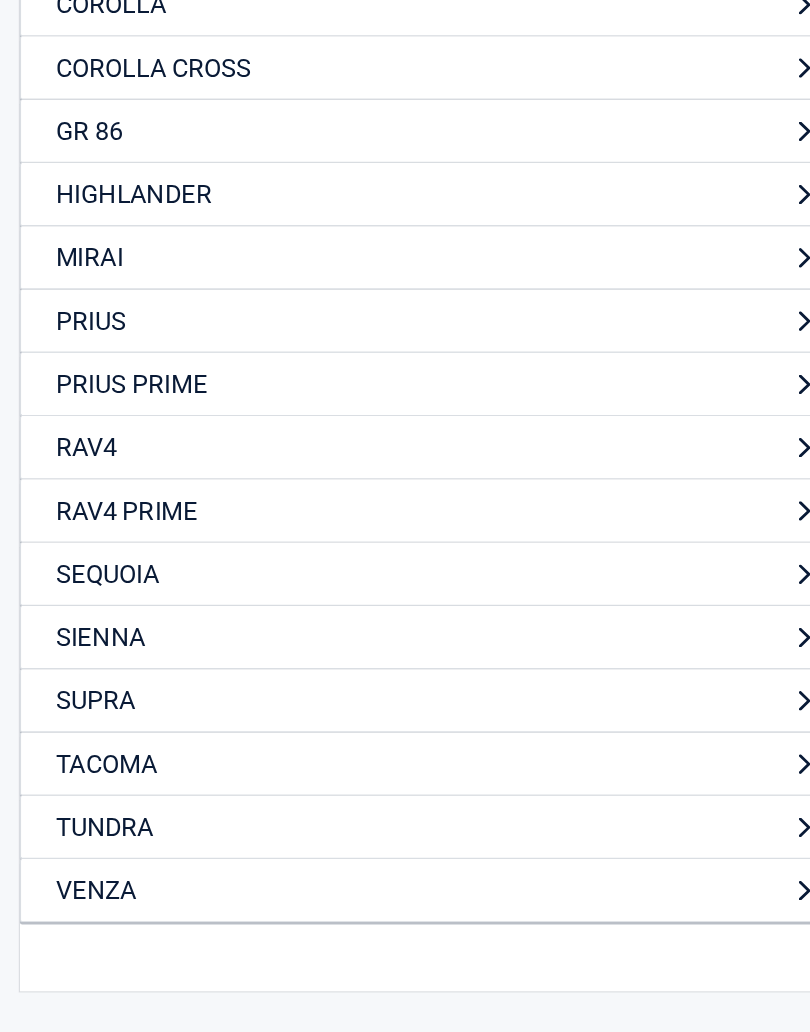 click on "TUNDRA" at bounding box center [405, 853] 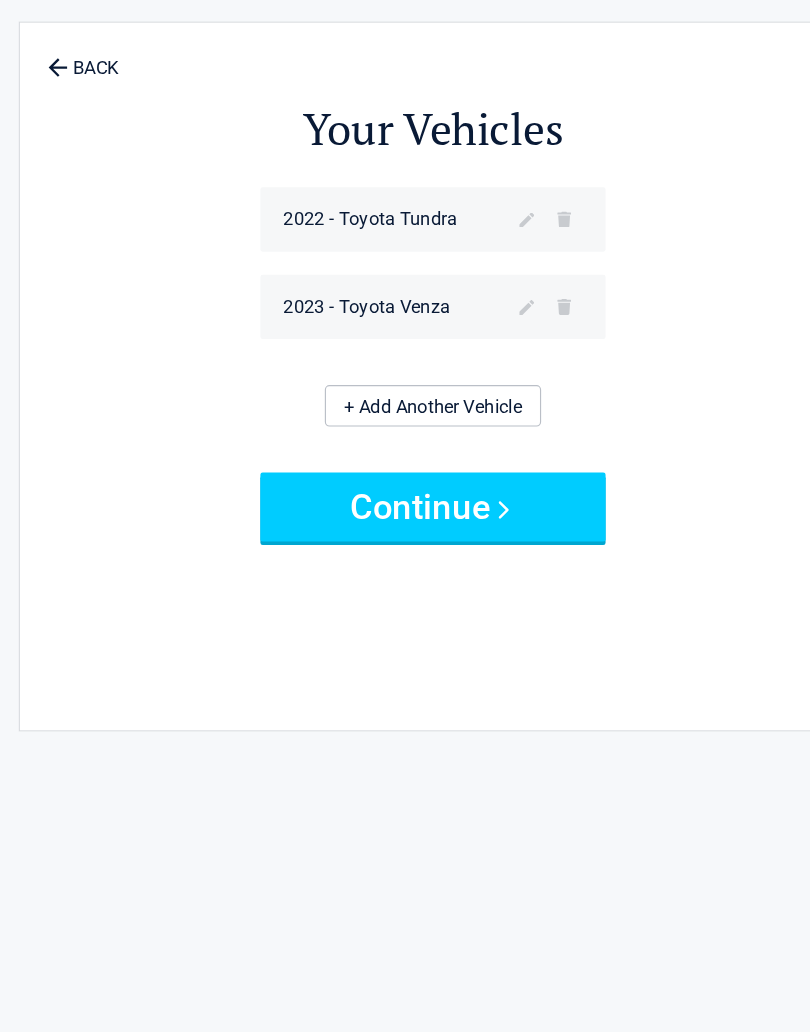 scroll, scrollTop: 0, scrollLeft: 0, axis: both 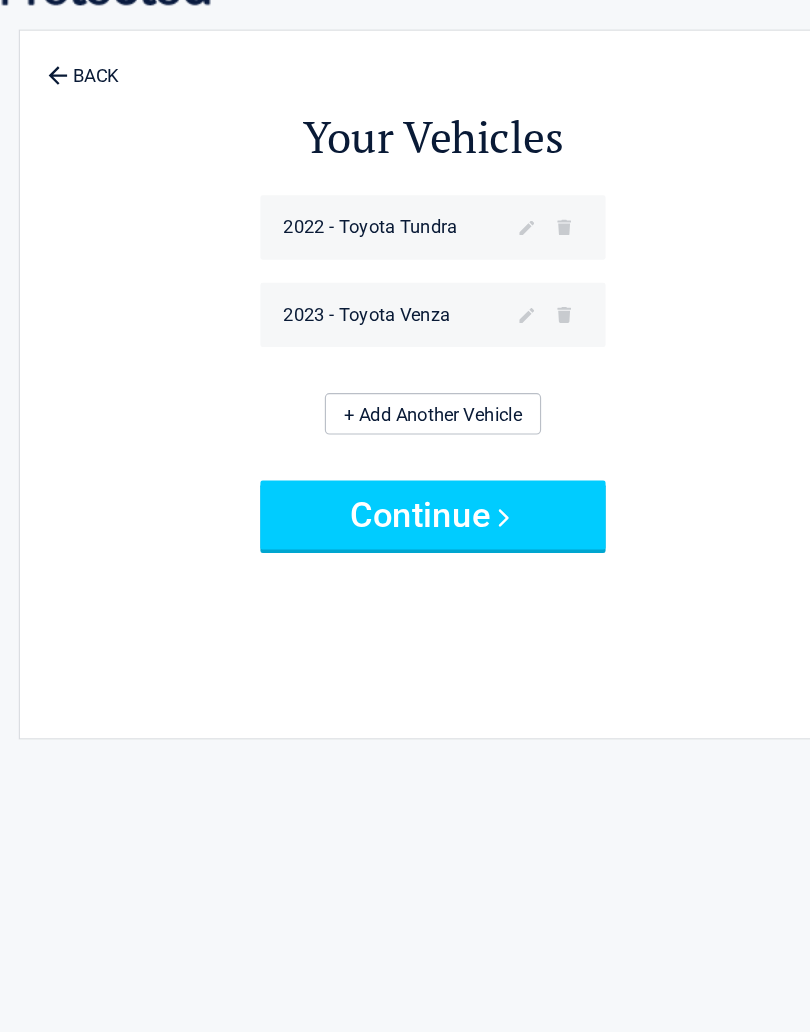 click on "Your Vehicles
2022 - Toyota Tundra
2023 - Toyota Venza
+ Add Another Vehicle
Continue" at bounding box center (405, 368) 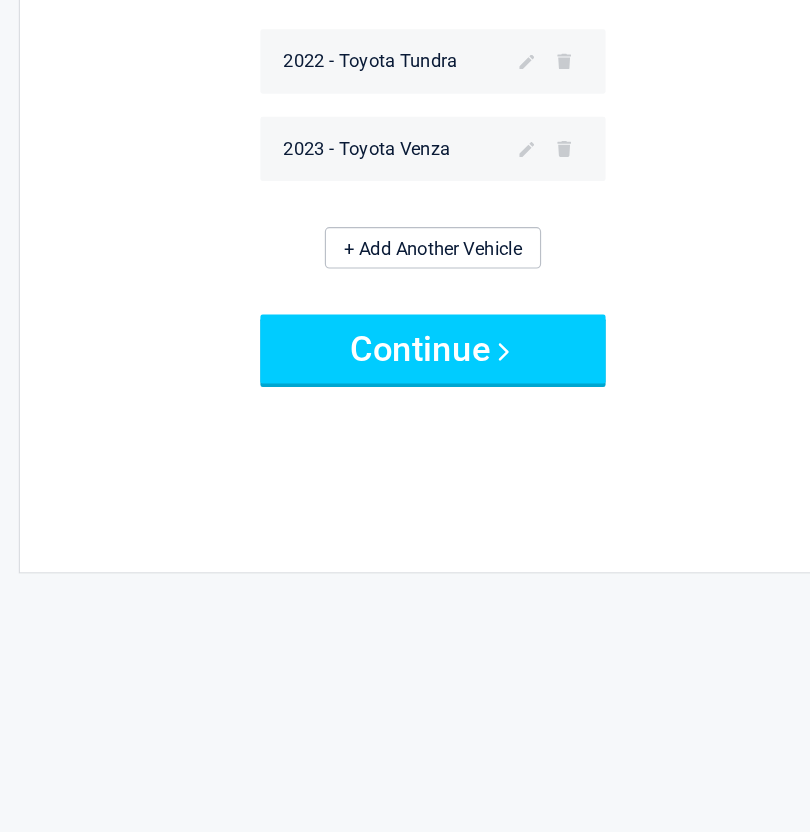 scroll, scrollTop: 79, scrollLeft: 0, axis: vertical 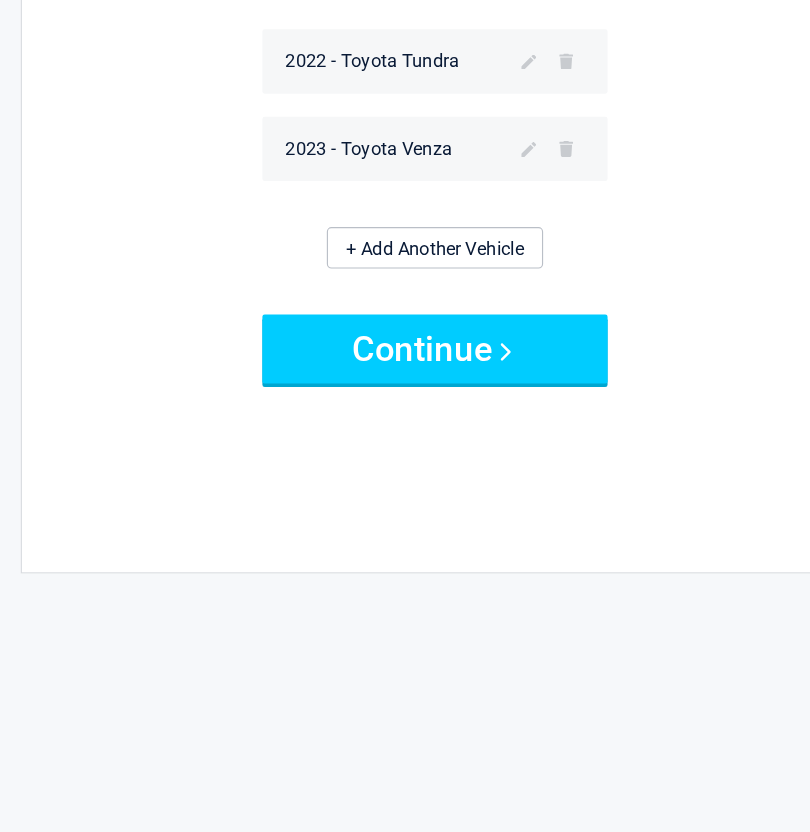 click on "Continue" at bounding box center [405, 413] 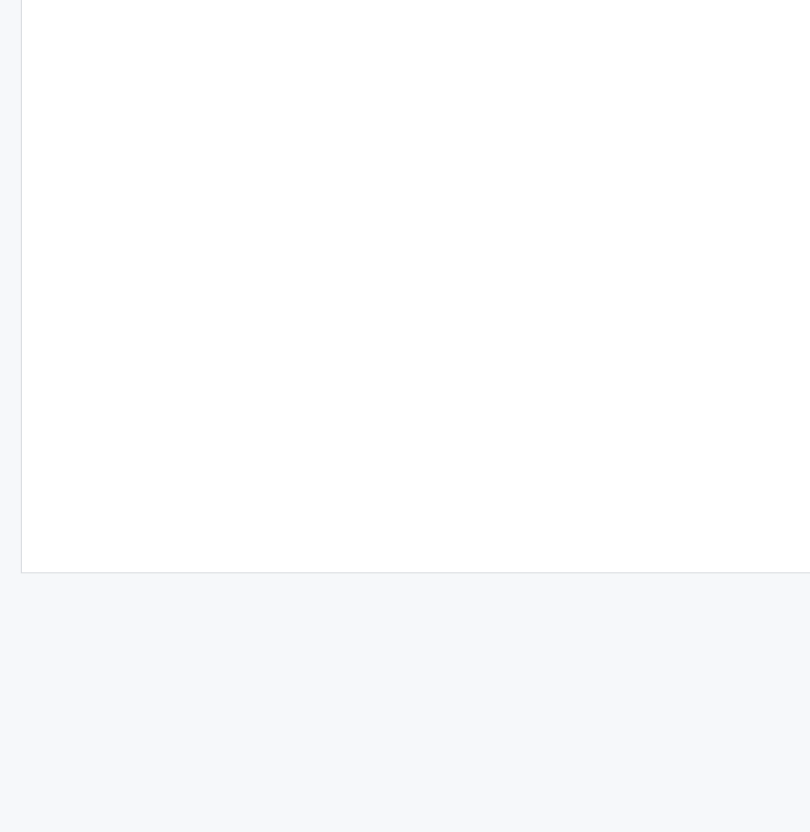 scroll, scrollTop: 79, scrollLeft: 0, axis: vertical 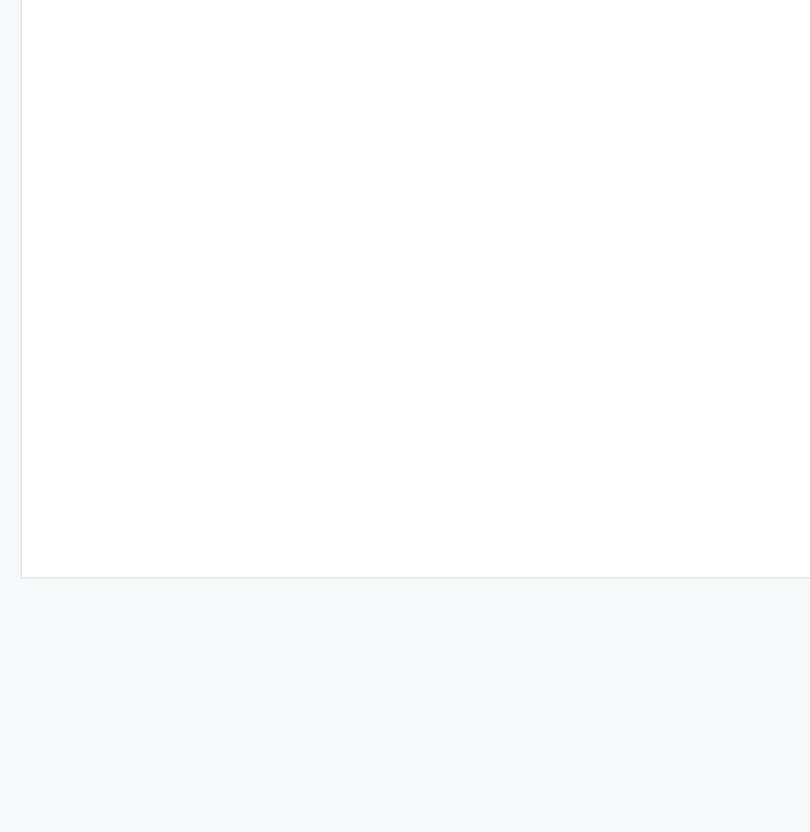 click on "BACK
2025
2024
2023
2022
2021
2020
2019
2018
2017
2016
2015
2014
2013
2012
2011
2010
2009
2008
2007
2006
2005
2004
2003
2002
2001
2000
1999
1998
1997
1996
1995
1994
1993
1992
1991
1990
1989
1988
1987
1986
1985
1984
1983
1982
1981
Popular Makes
Chevrolet
Ford
Toyota
Nissan
Honda
Dodge
Hyundai
KIA
Jeep
Chrysler
Buick
GMC
Cadillac
BMW
Mercedes-Benz
Volkswagen
Lexus
Mazda
Subaru
Other Makes
Acura Alfa Romeo Aston Martin Audi Automobili Pininfarina Bentley Brightdrop Bugatti Bugatti Rimac Cruise Ferrari Fiat Genesis Infiniti Jaguar" at bounding box center (405, 299) 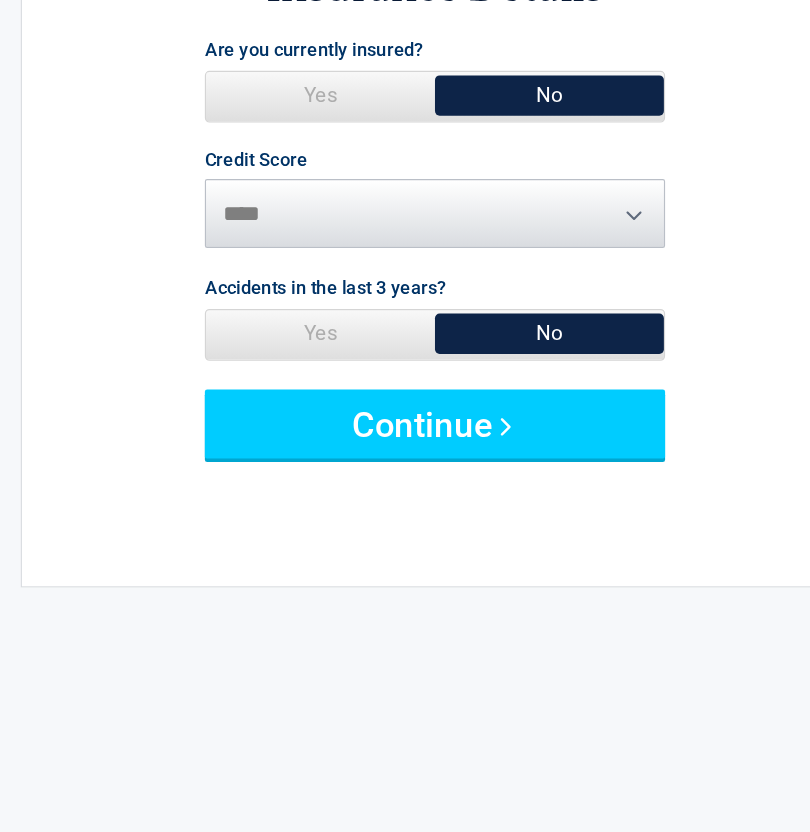 scroll, scrollTop: 0, scrollLeft: 0, axis: both 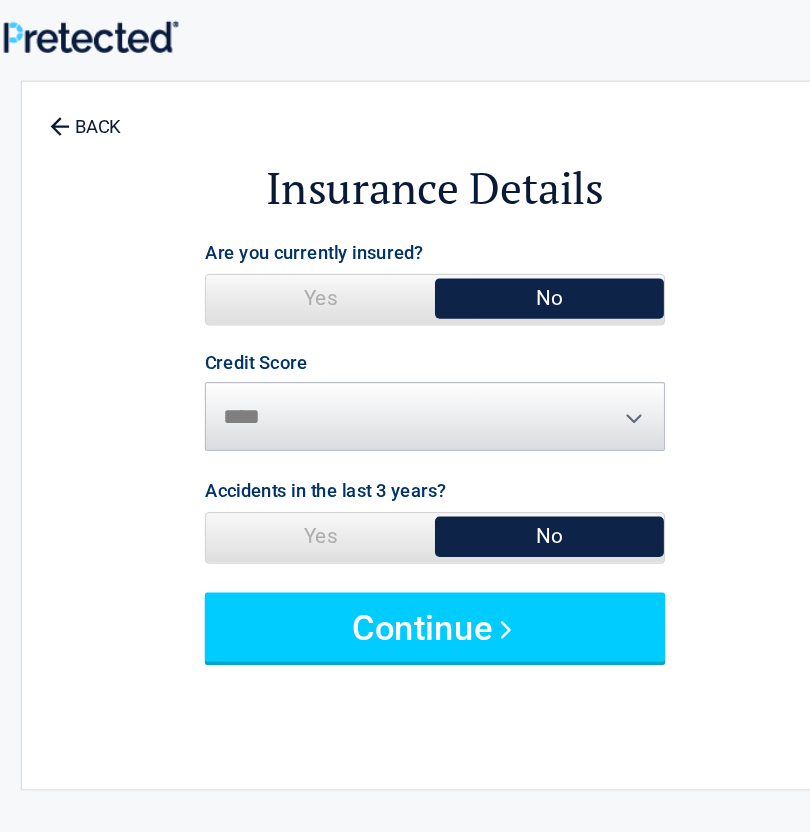 click on "No" at bounding box center (504, 259) 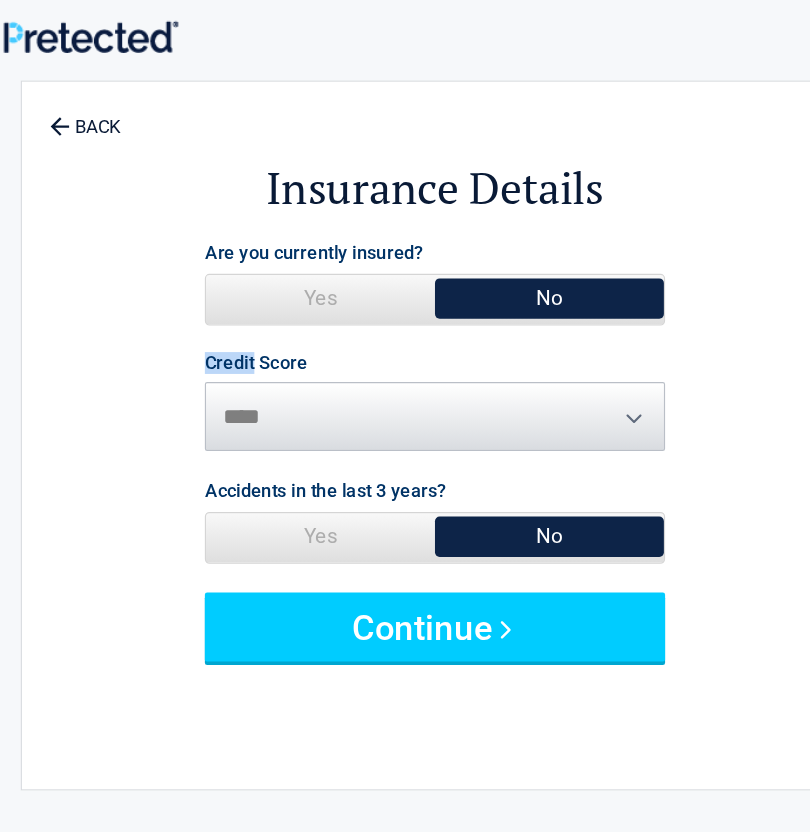 click on "No" at bounding box center (504, 259) 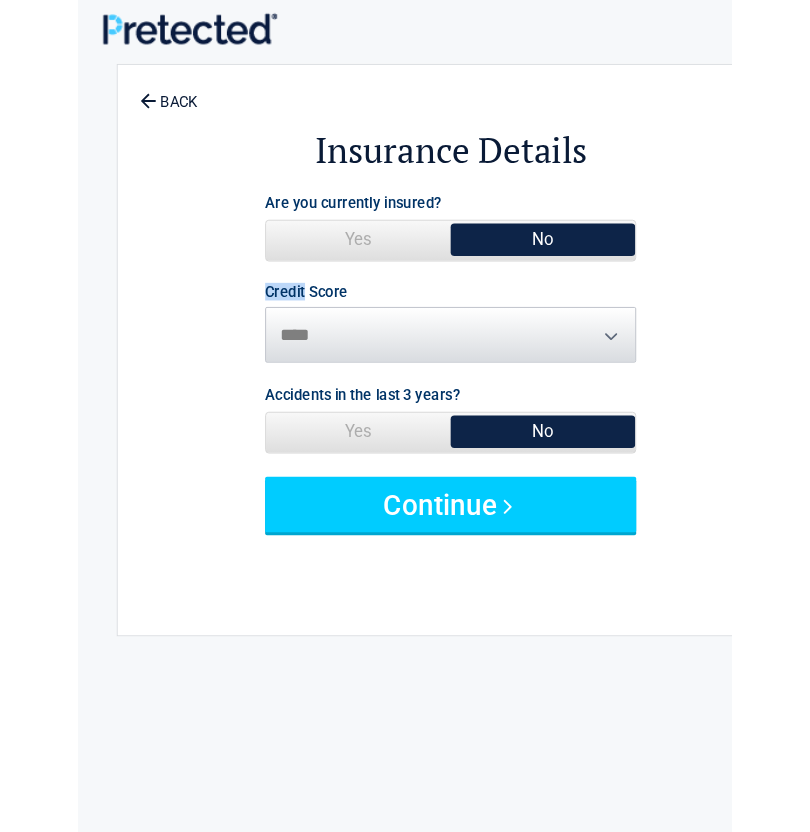 scroll, scrollTop: 1, scrollLeft: 0, axis: vertical 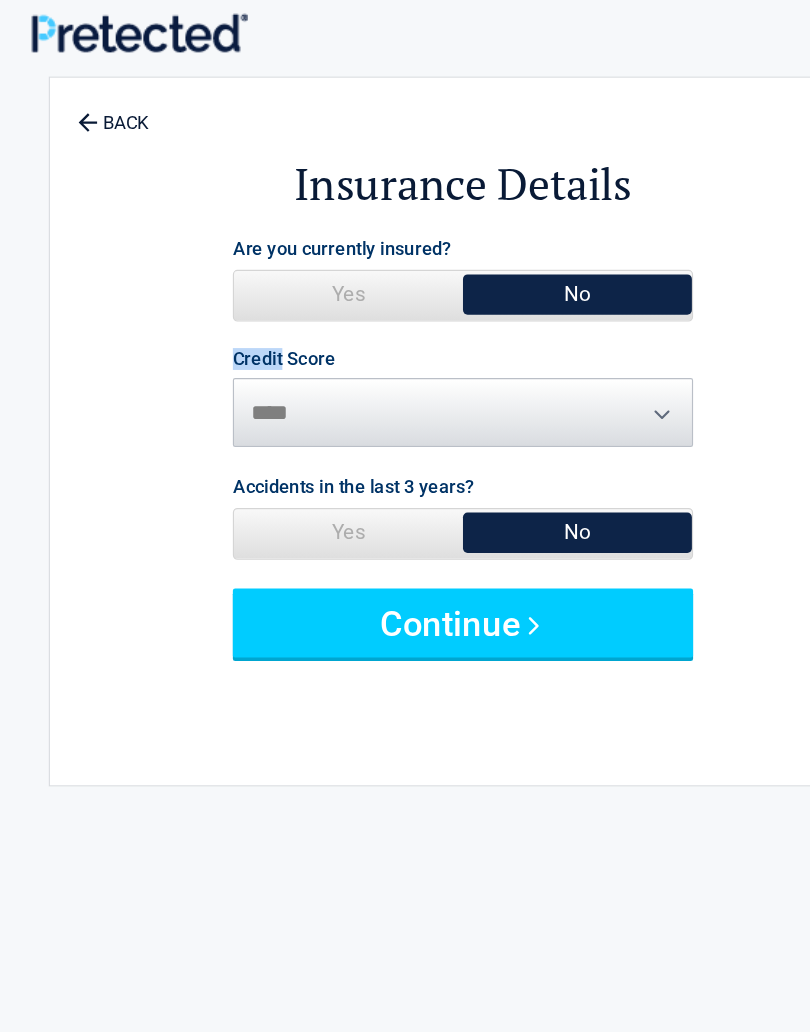 click on "Continue" at bounding box center (405, 544) 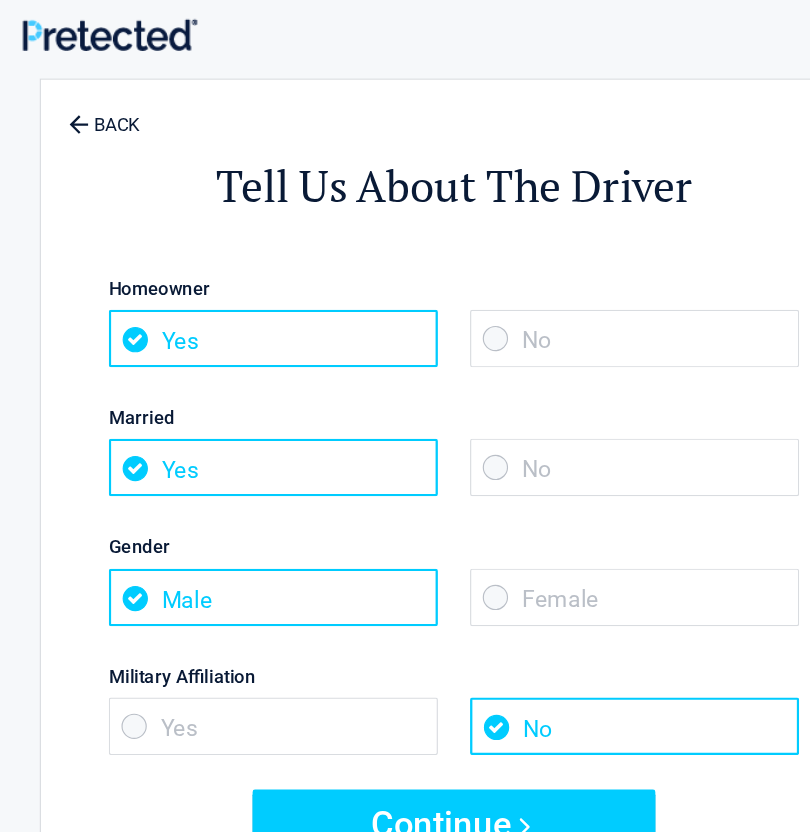 scroll, scrollTop: 0, scrollLeft: 0, axis: both 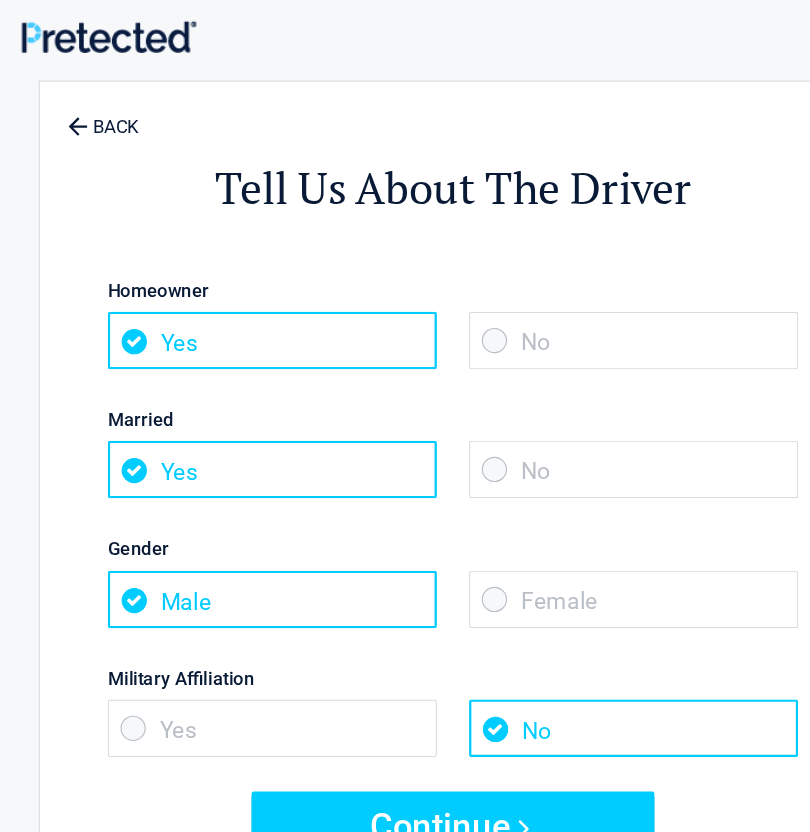 click on "Yes" at bounding box center (248, 296) 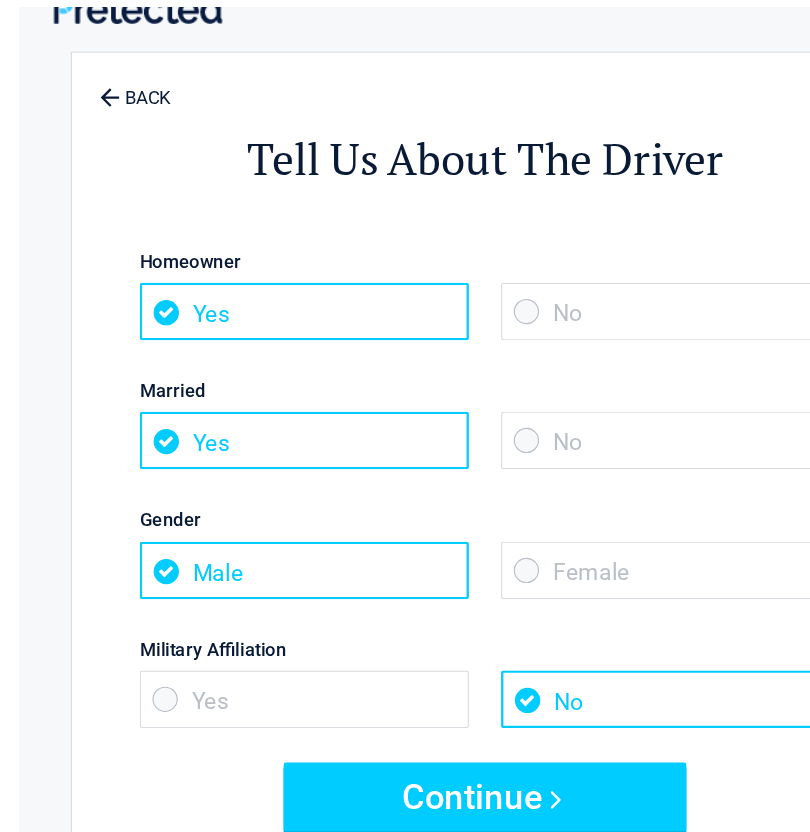 scroll, scrollTop: 0, scrollLeft: 0, axis: both 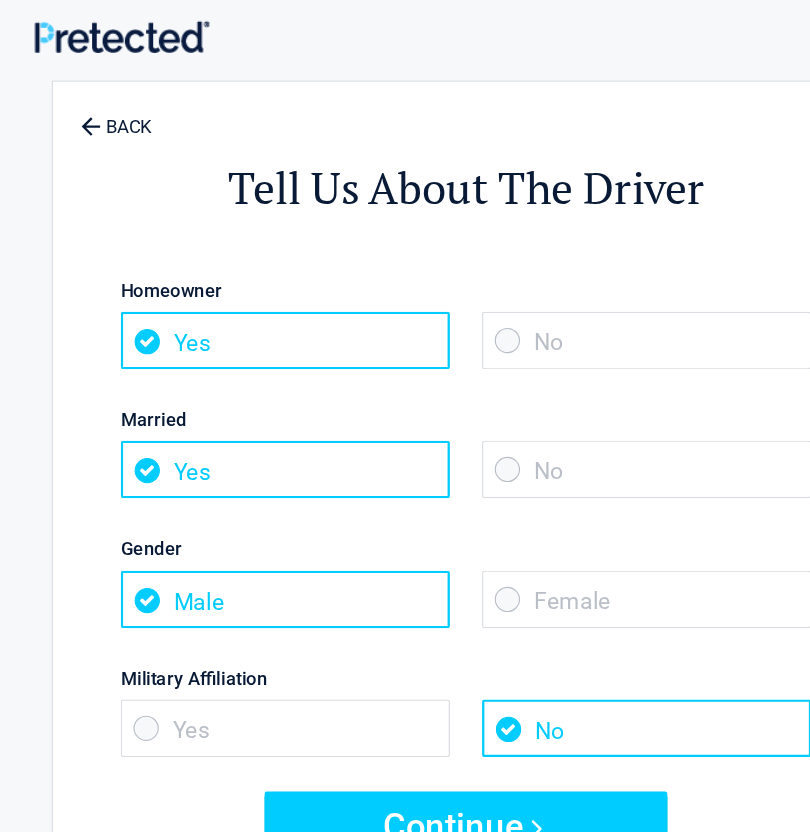 click on "Yes" at bounding box center [248, 408] 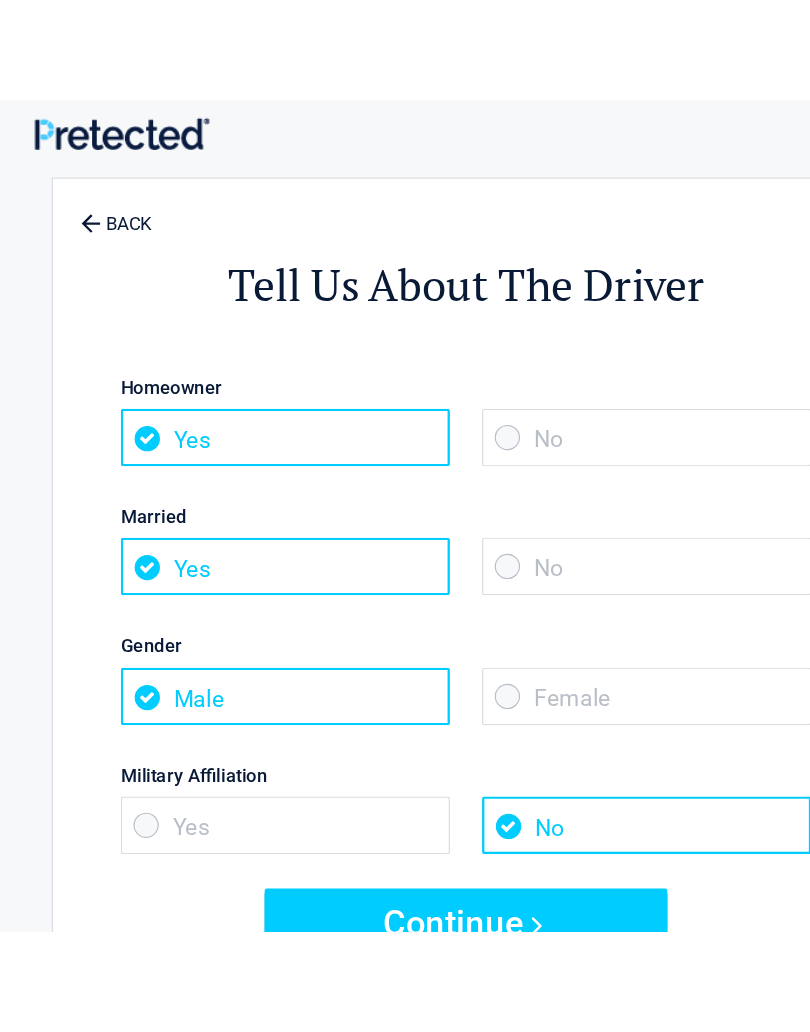 scroll, scrollTop: 3, scrollLeft: 0, axis: vertical 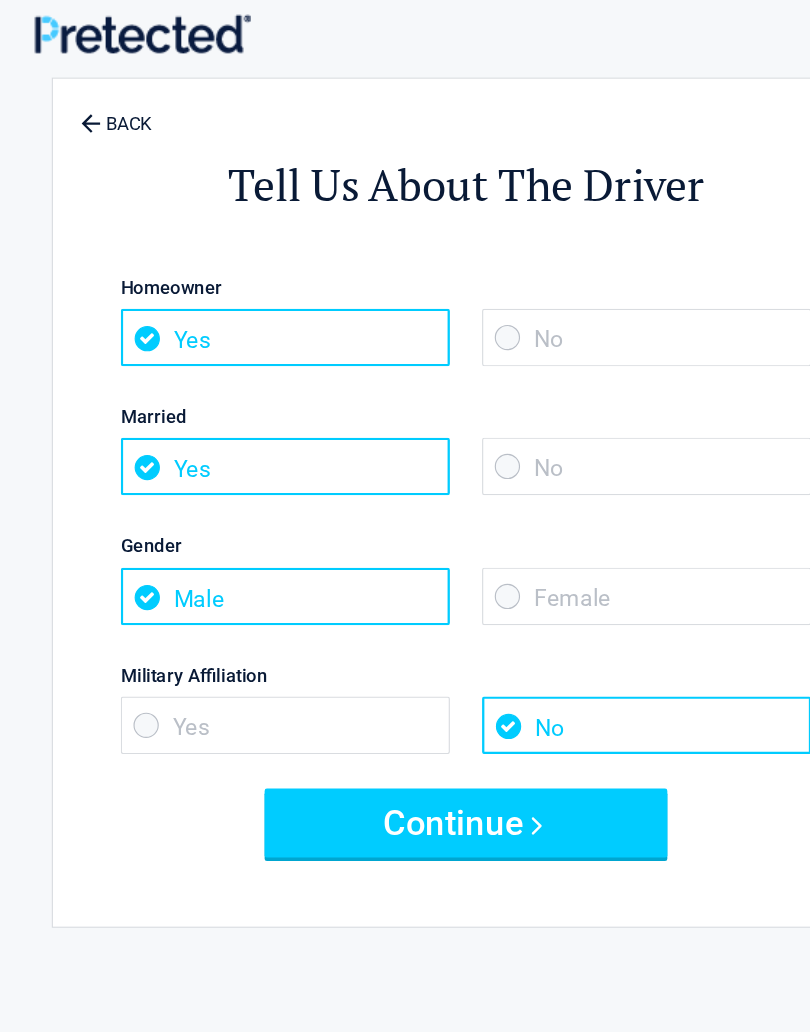 click on "Female" at bounding box center (562, 518) 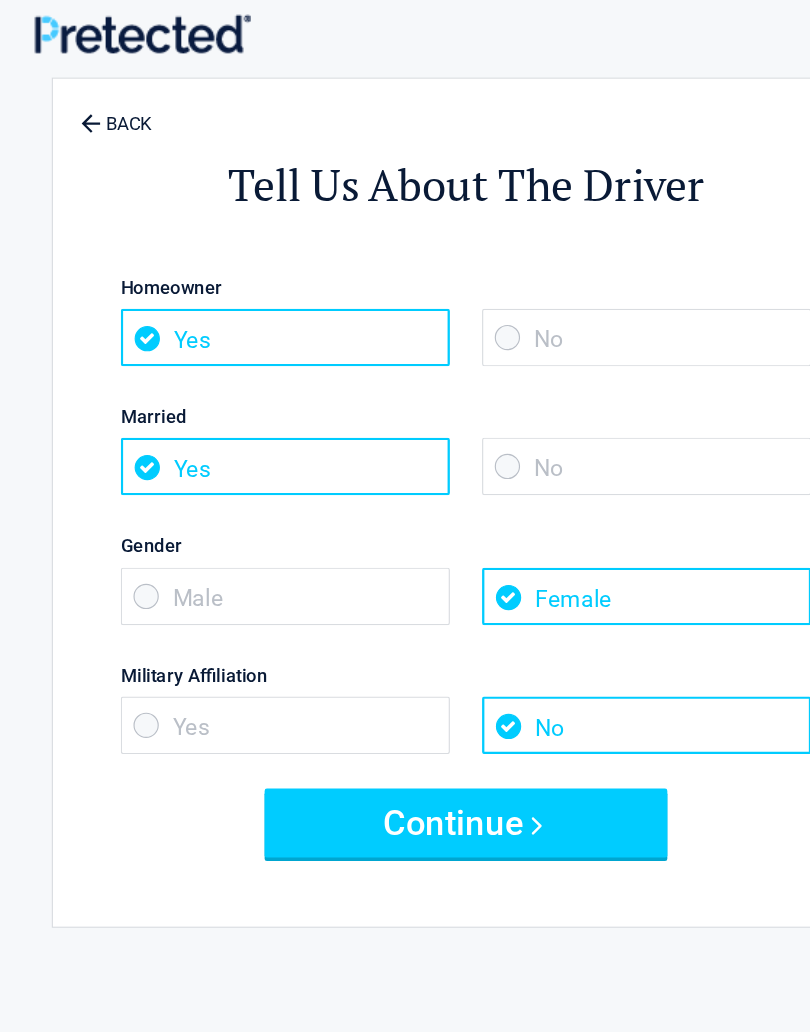 click on "No" at bounding box center [562, 405] 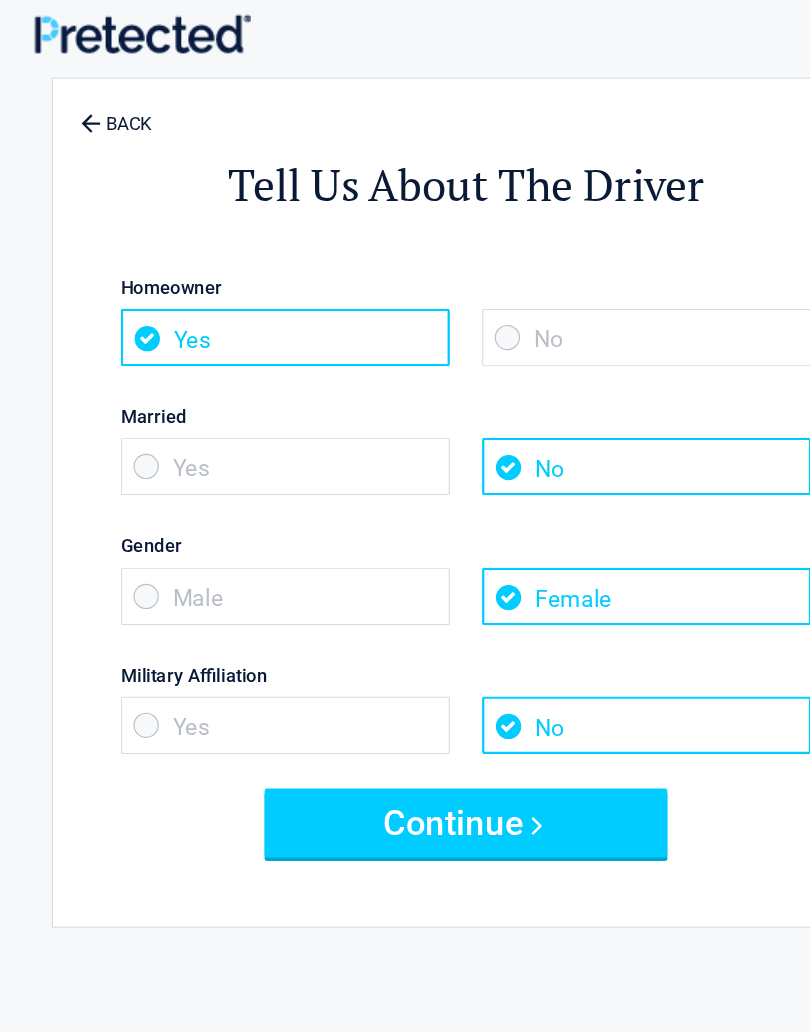 click on "No" at bounding box center (562, 293) 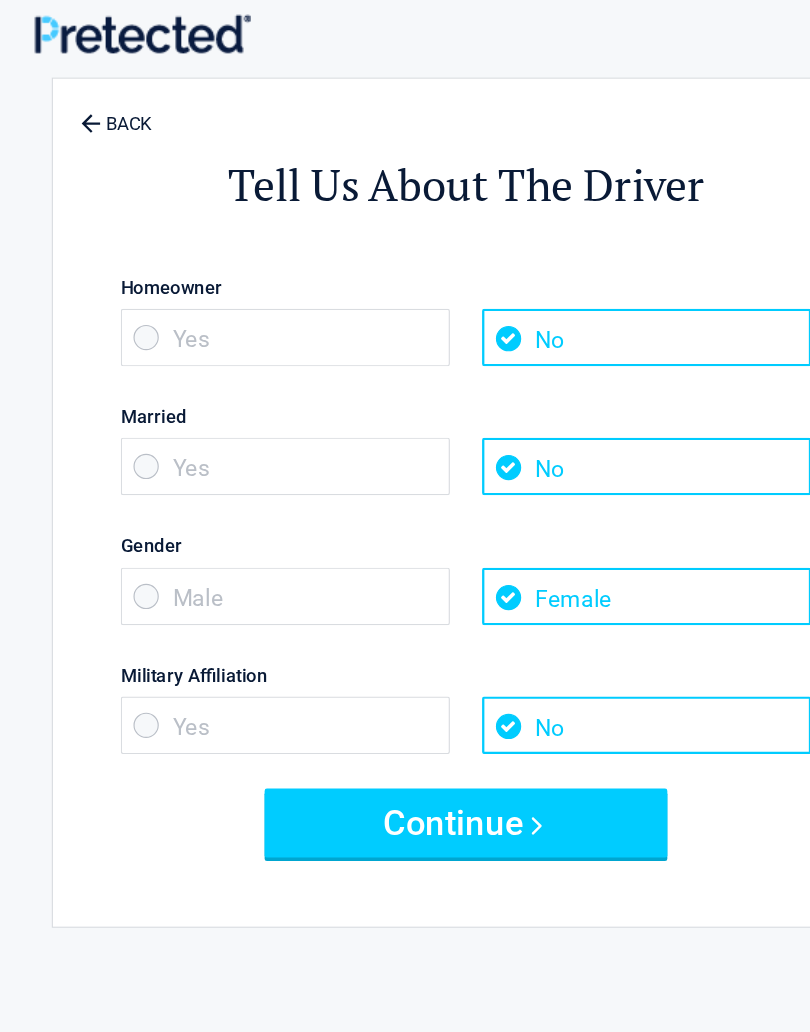click on "Continue" at bounding box center (405, 715) 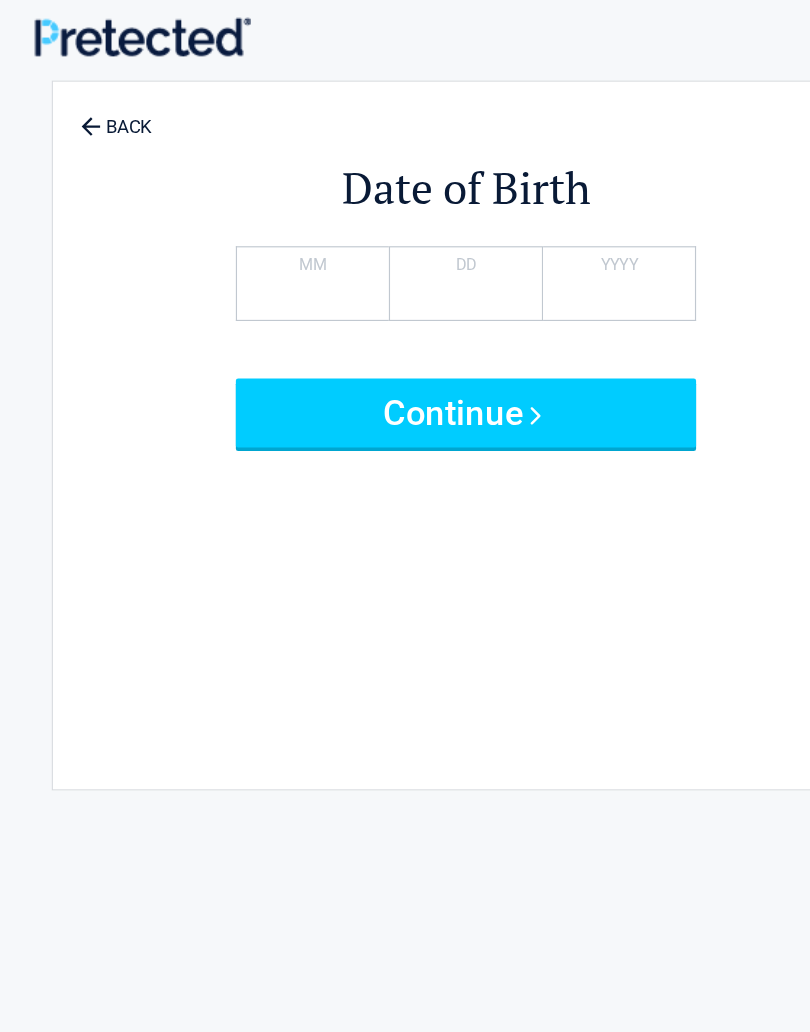 scroll, scrollTop: 0, scrollLeft: 0, axis: both 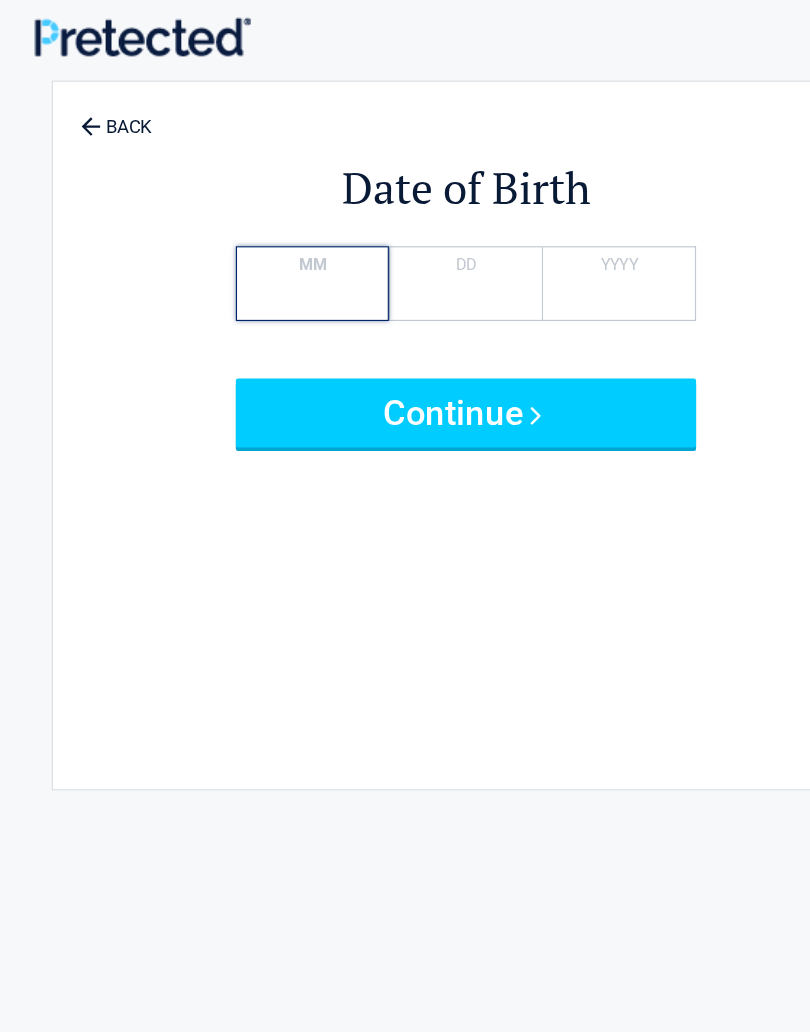 click on "*" at bounding box center (271, 246) 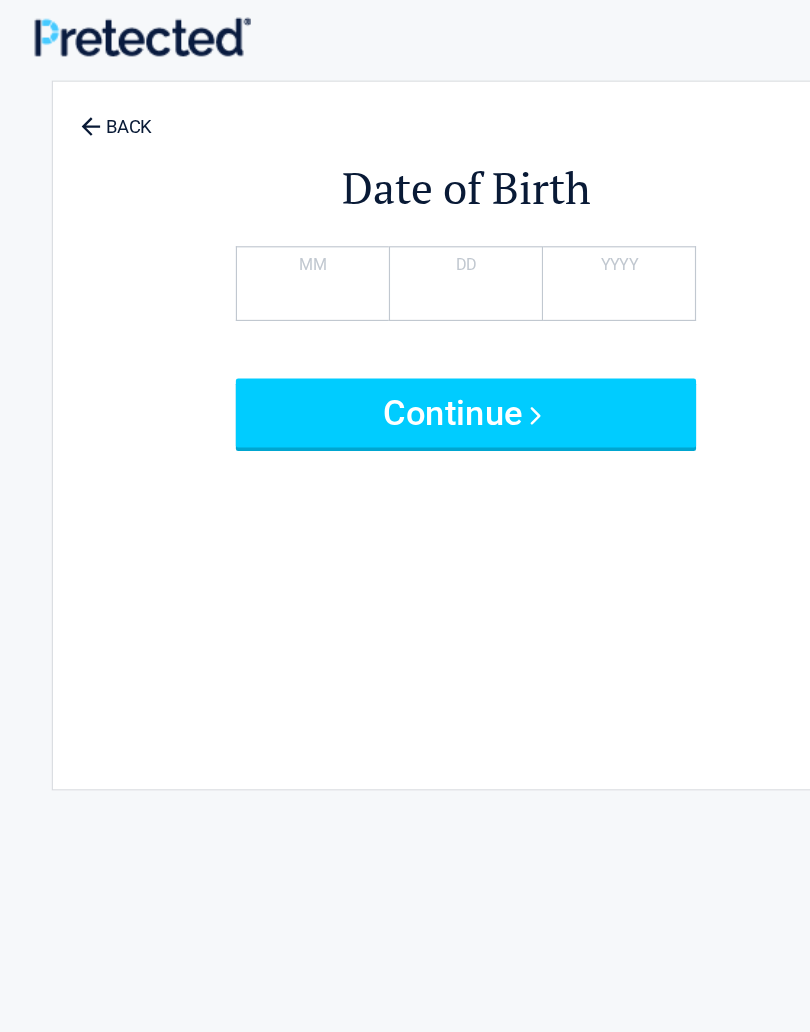 click on "Vehicle Model
BACK
2025
2024
2023
2022
2021
2020
2019
2018
2017
2016
2015
2014
2013
2012
2011
2010
2009
2008
2007
2006
2005
2004
2003
2002
2001
2000
1999
1998
1997
1996
1995
1994
1993
1992
1991
1990
1989
1988
1987
1986
1985
1984
1983
1982
1981
Popular Makes
Chevrolet
Ford
Toyota
Nissan
Honda
Dodge
Hyundai
KIA
Jeep
Chrysler
Buick
GMC
Cadillac
BMW
Mercedes-Benz
Volkswagen
Lexus
Mazda
Subaru
Other Makes
Acura Alfa Romeo Aston Martin" at bounding box center [405, 928] 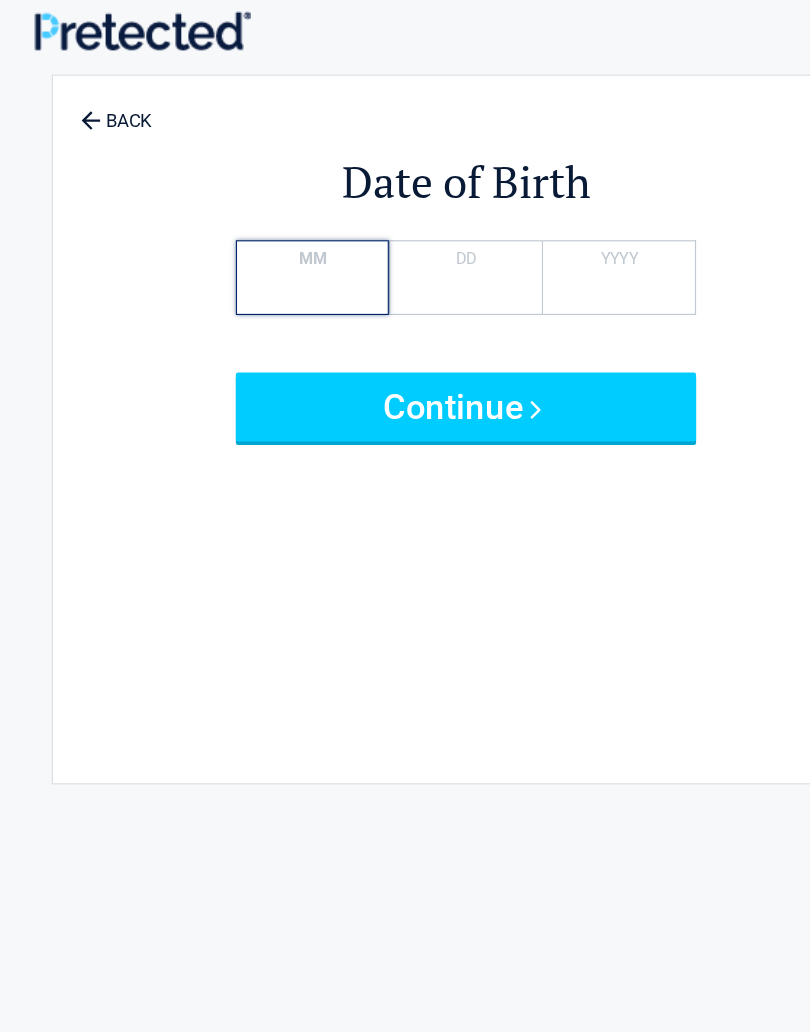 click on "*" at bounding box center [271, 246] 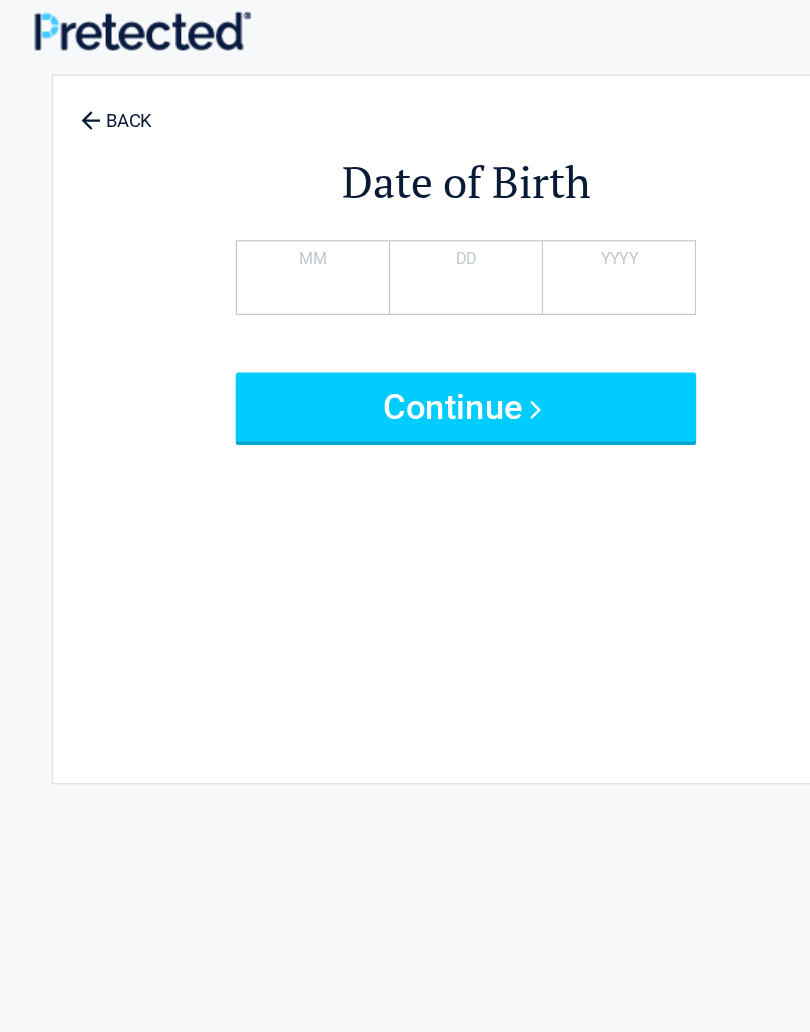 click on "MM" at bounding box center [272, 230] 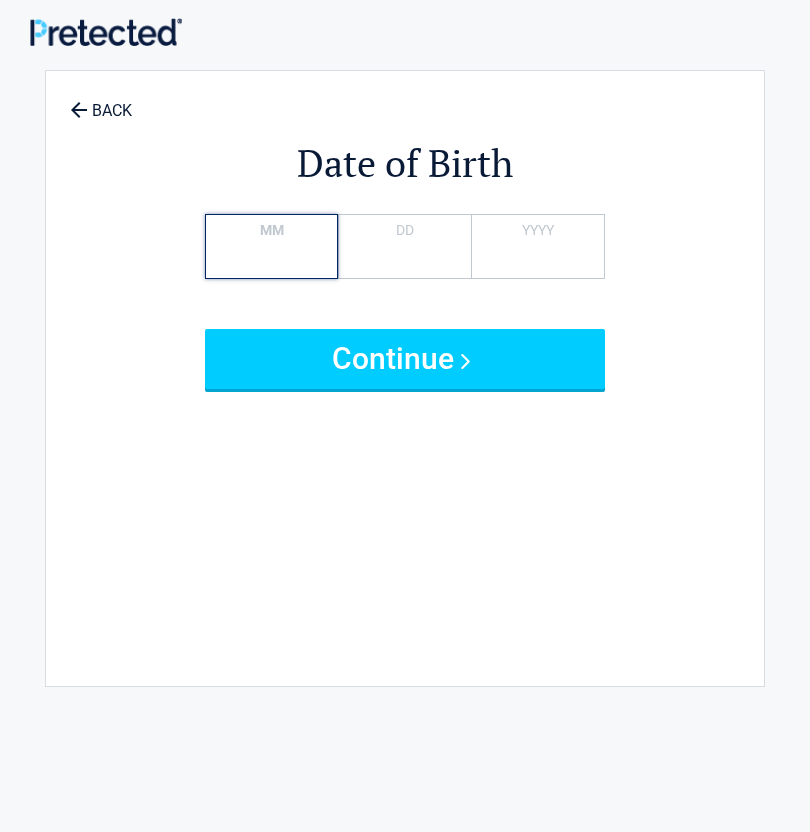 click on "*" at bounding box center [271, 246] 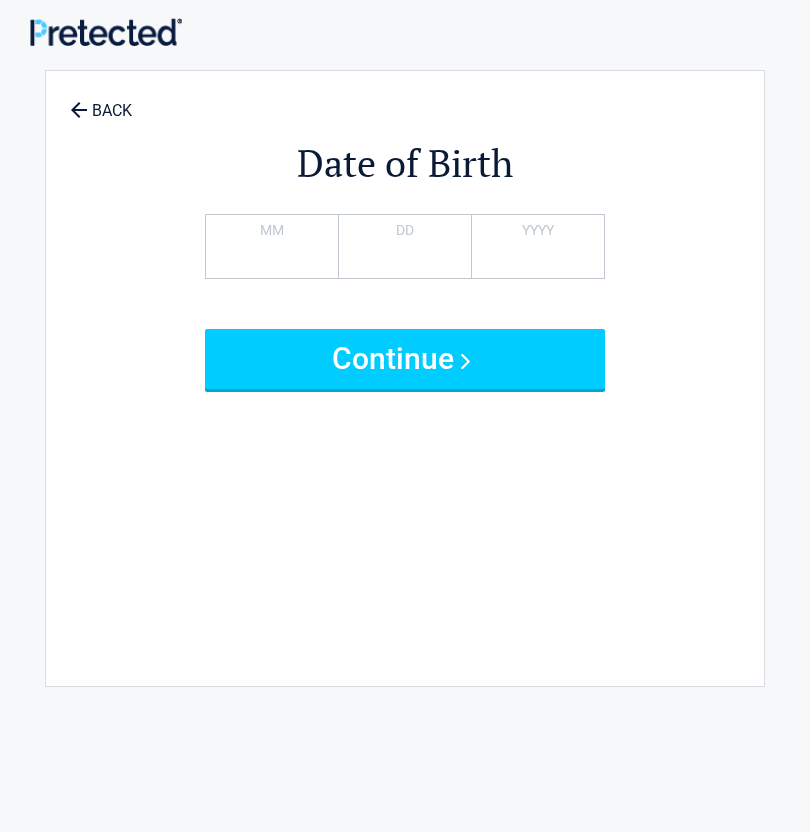 click on "MM" at bounding box center [272, 230] 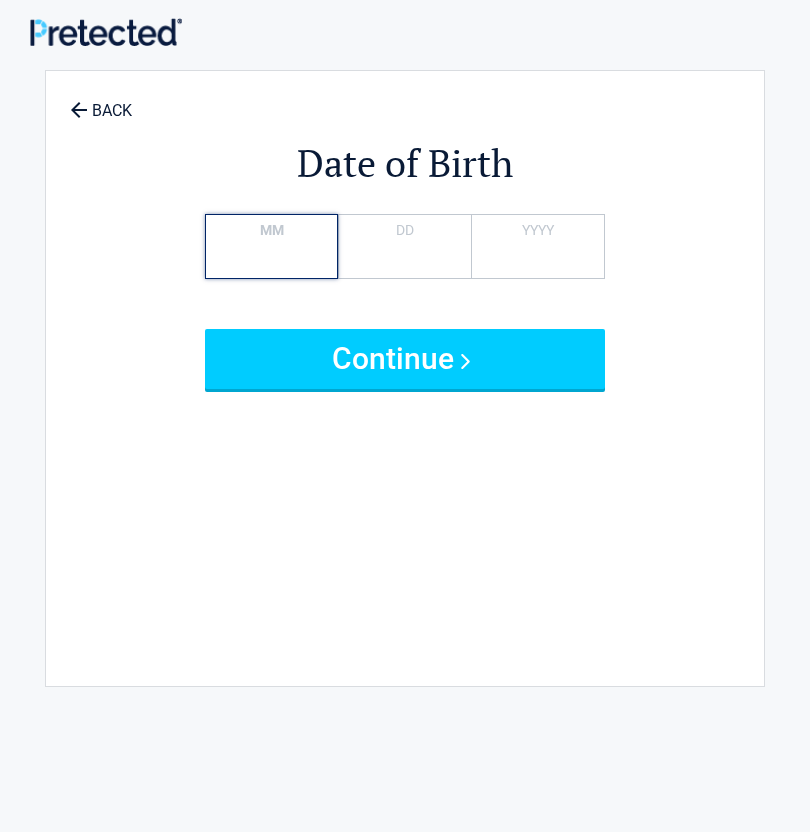 click on "*" at bounding box center [271, 246] 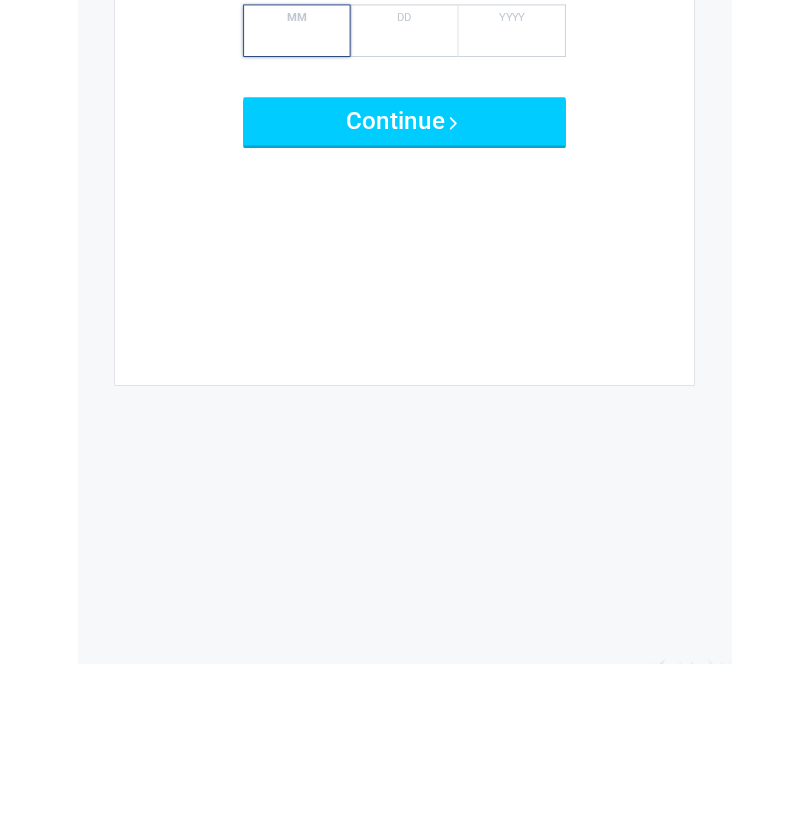 scroll, scrollTop: 3, scrollLeft: 0, axis: vertical 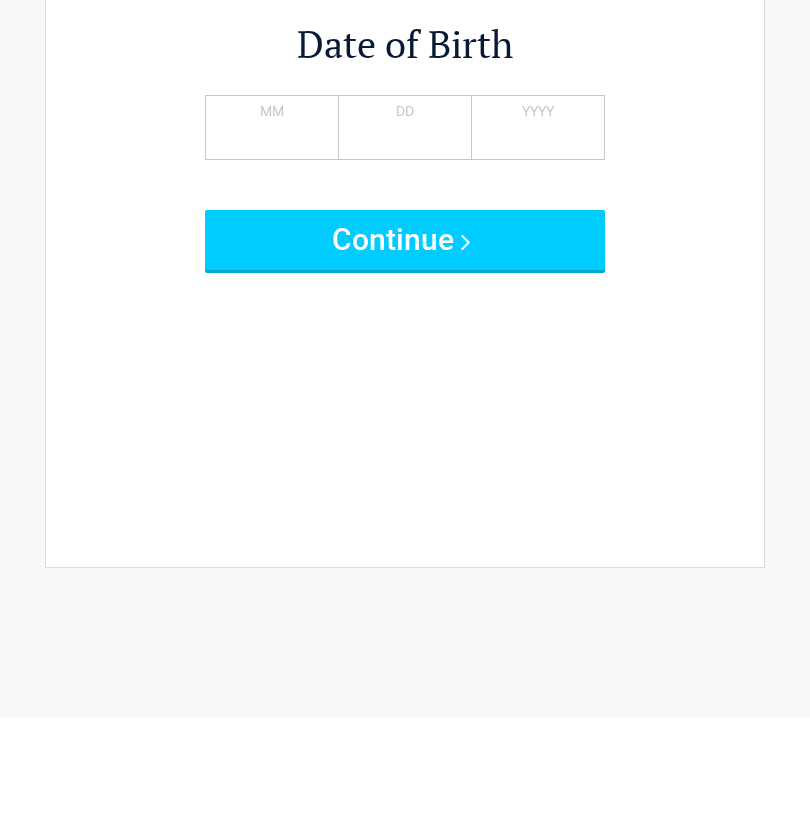 click on "Continue" at bounding box center (405, 356) 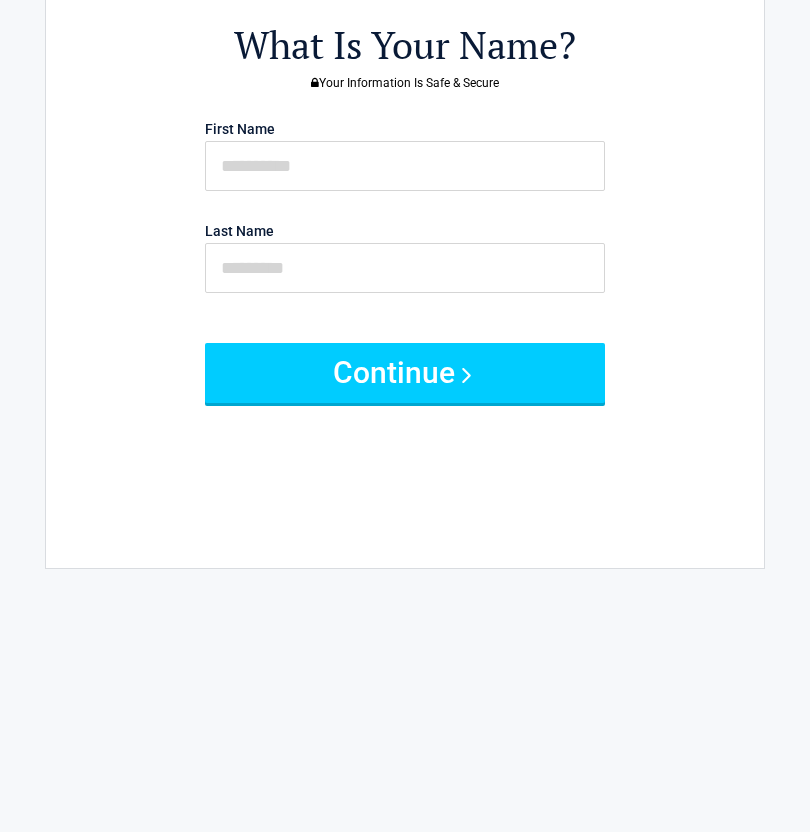 scroll, scrollTop: 0, scrollLeft: 0, axis: both 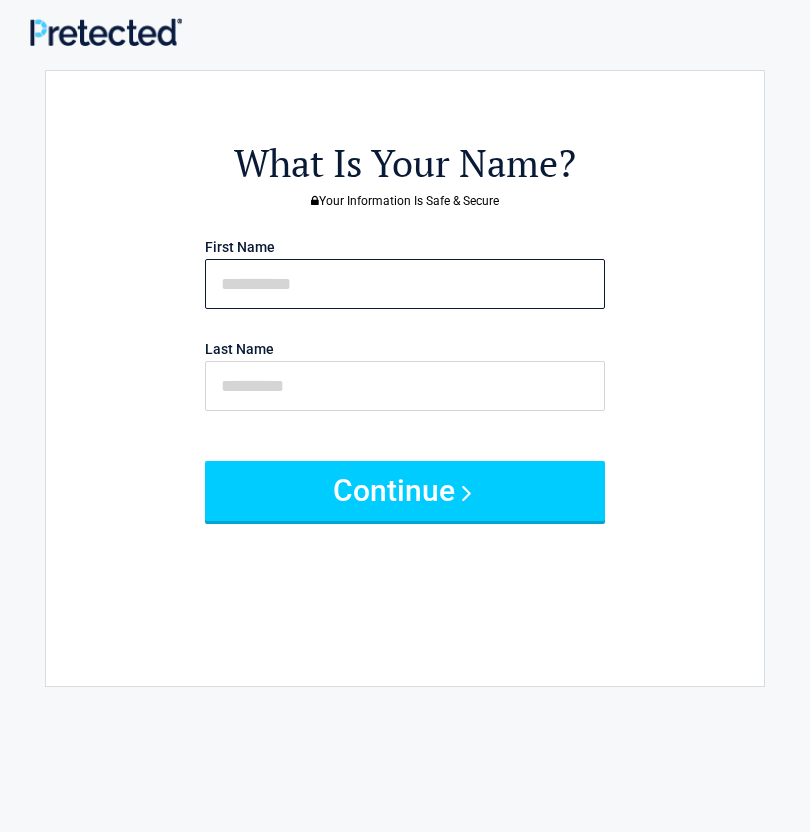 click at bounding box center [405, 284] 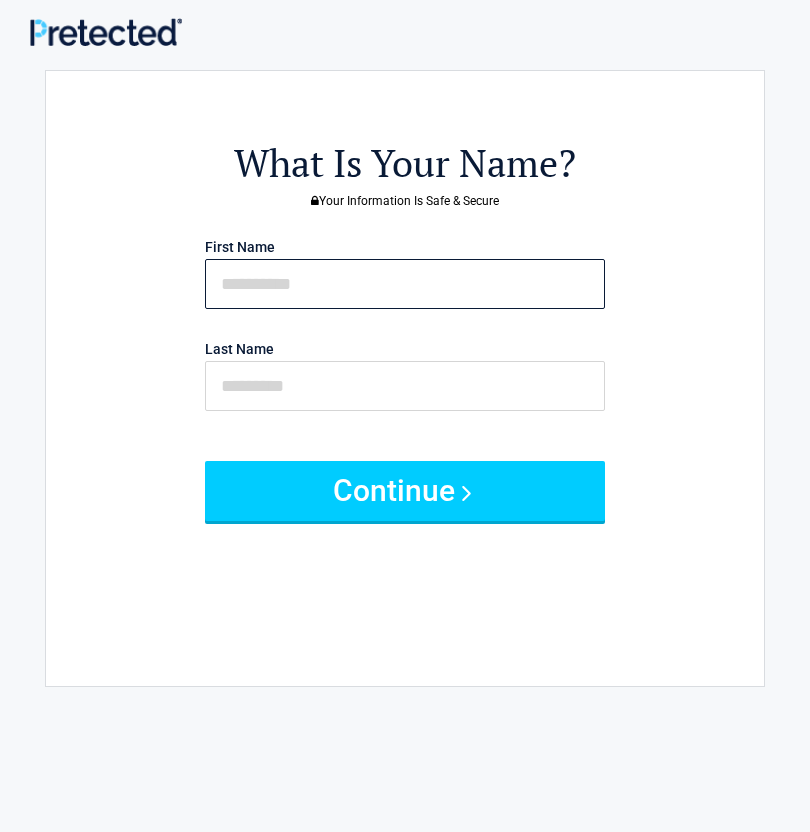 type on "*" 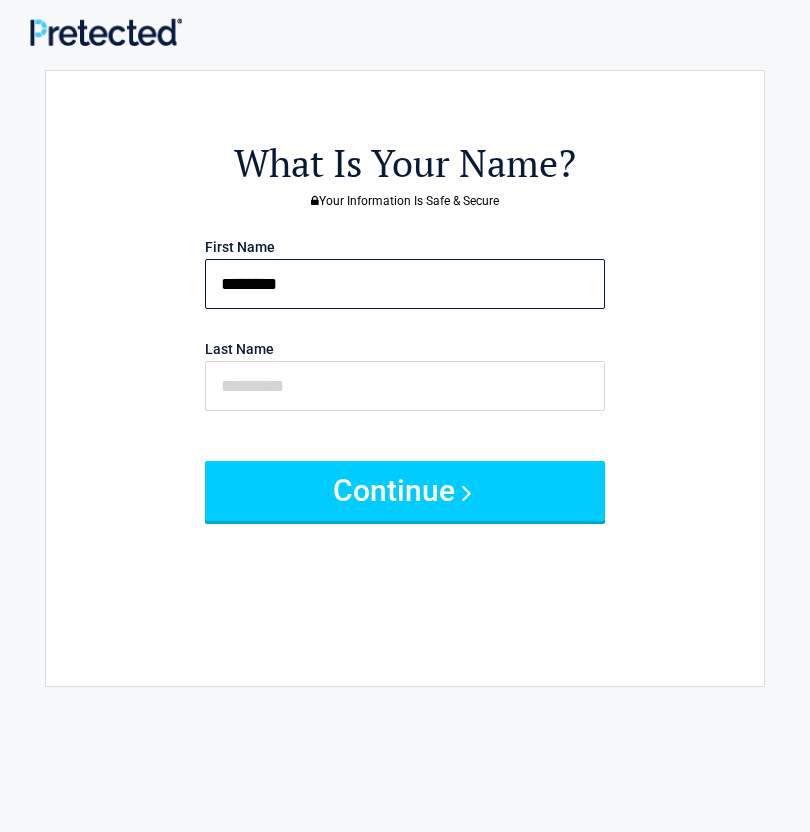 type on "********" 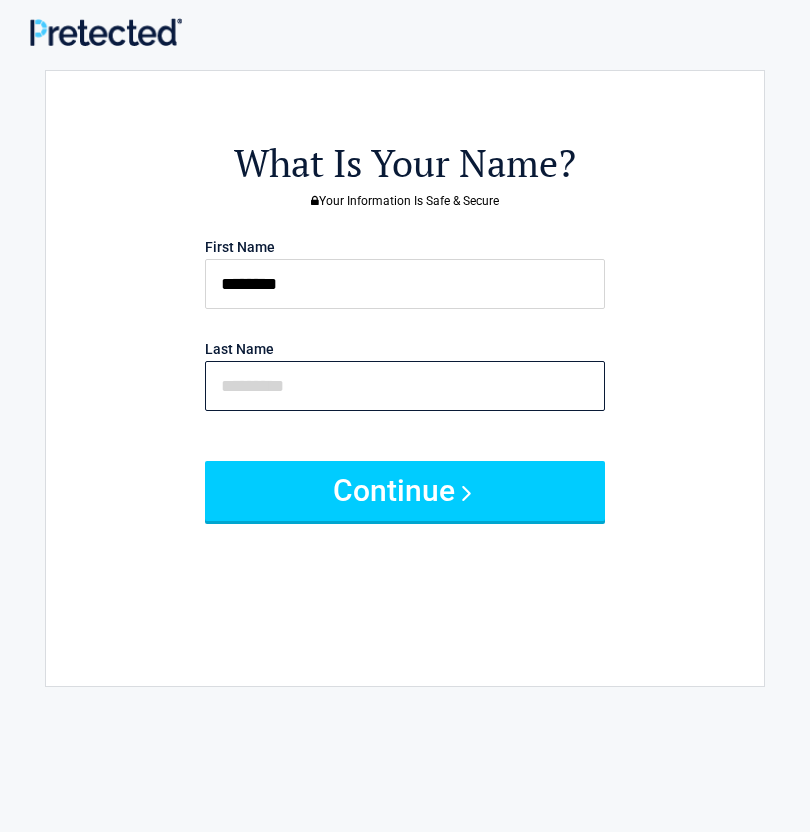 click at bounding box center [405, 386] 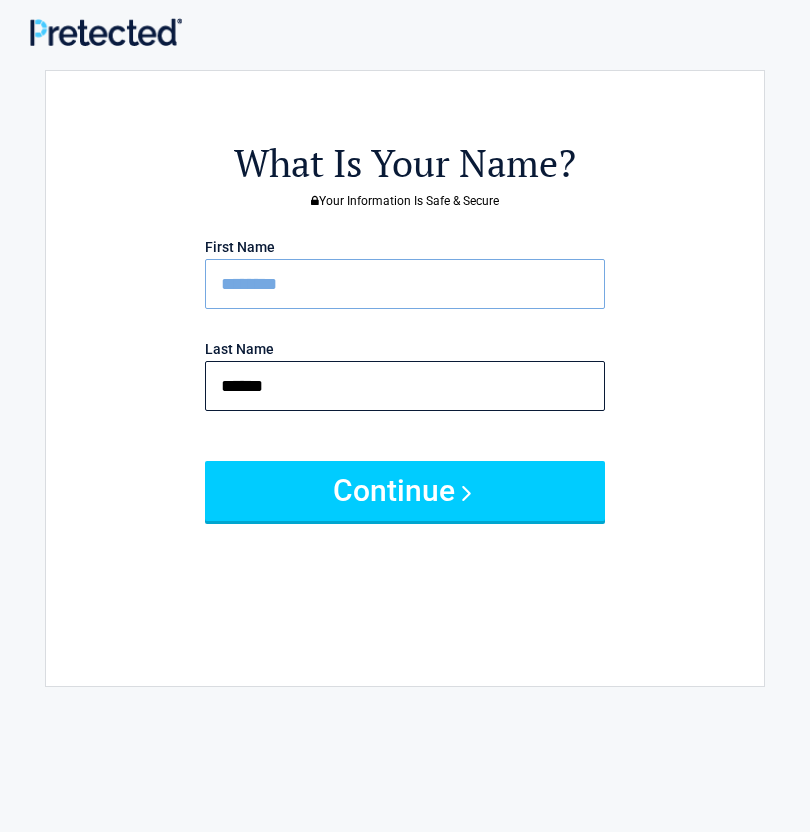 type on "******" 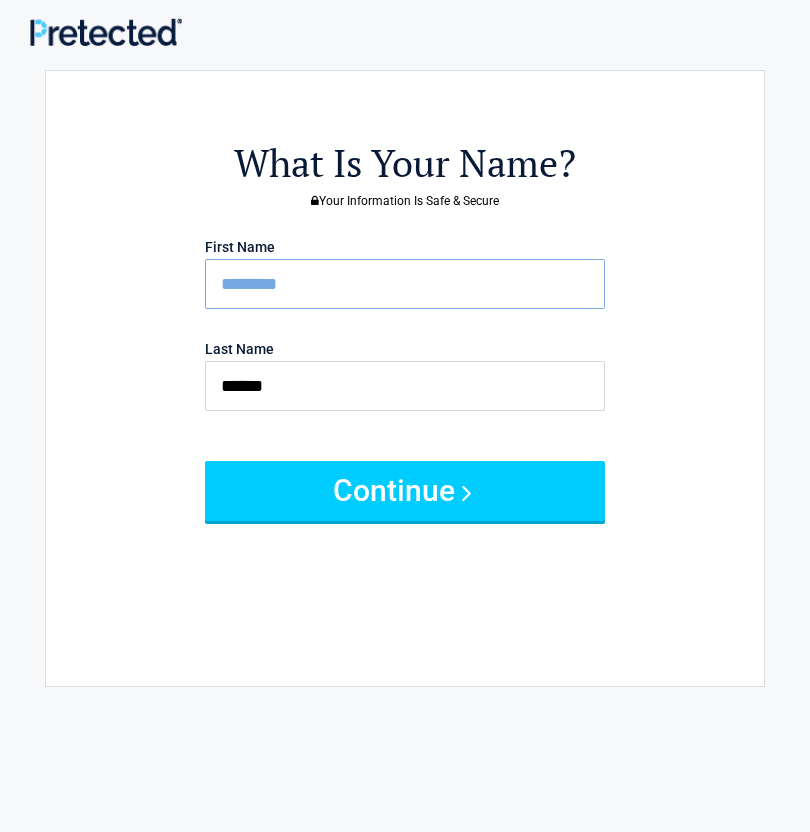 click on "Continue" at bounding box center [405, 491] 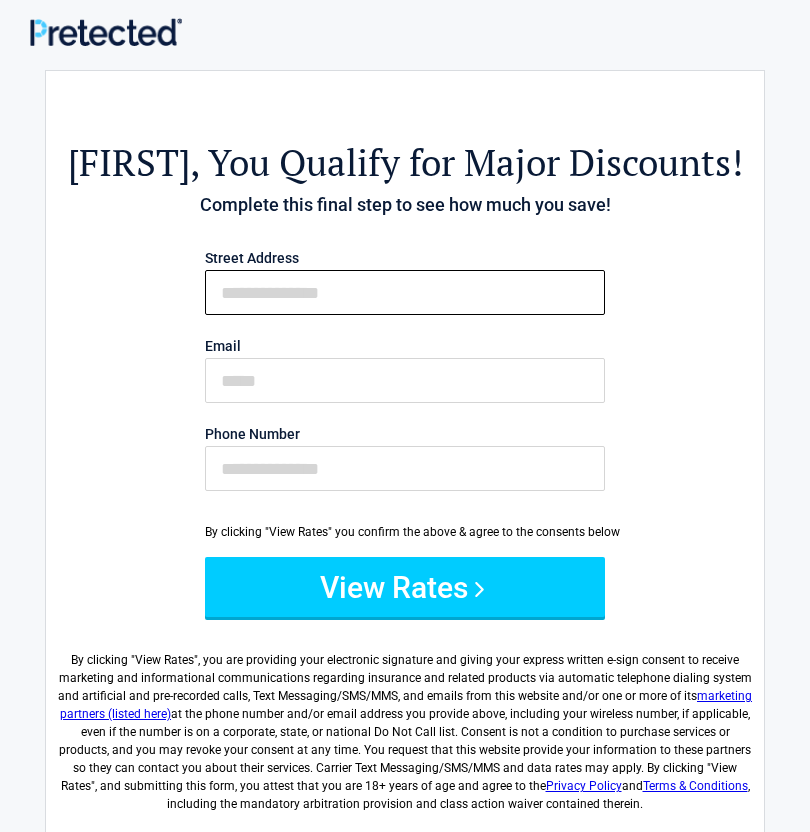 click on "First Name" at bounding box center [405, 292] 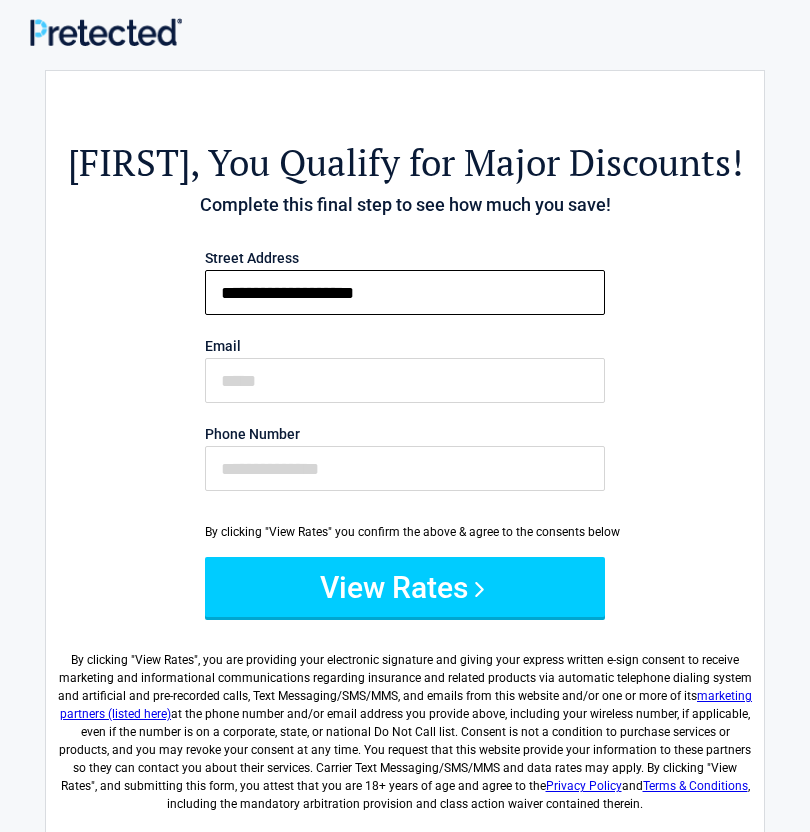 type on "**********" 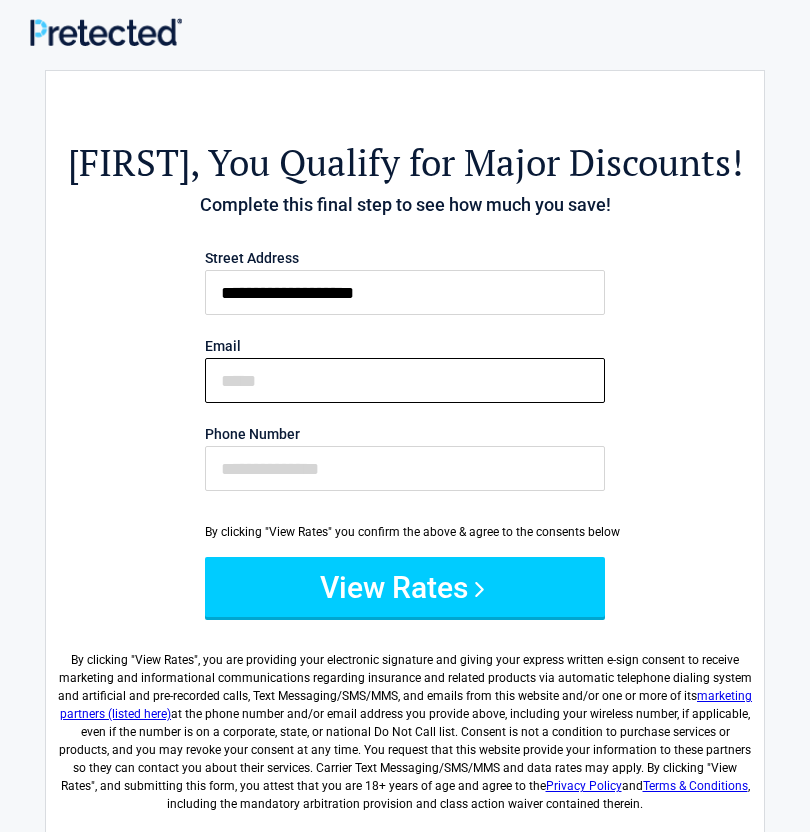 click on "Email" at bounding box center [405, 380] 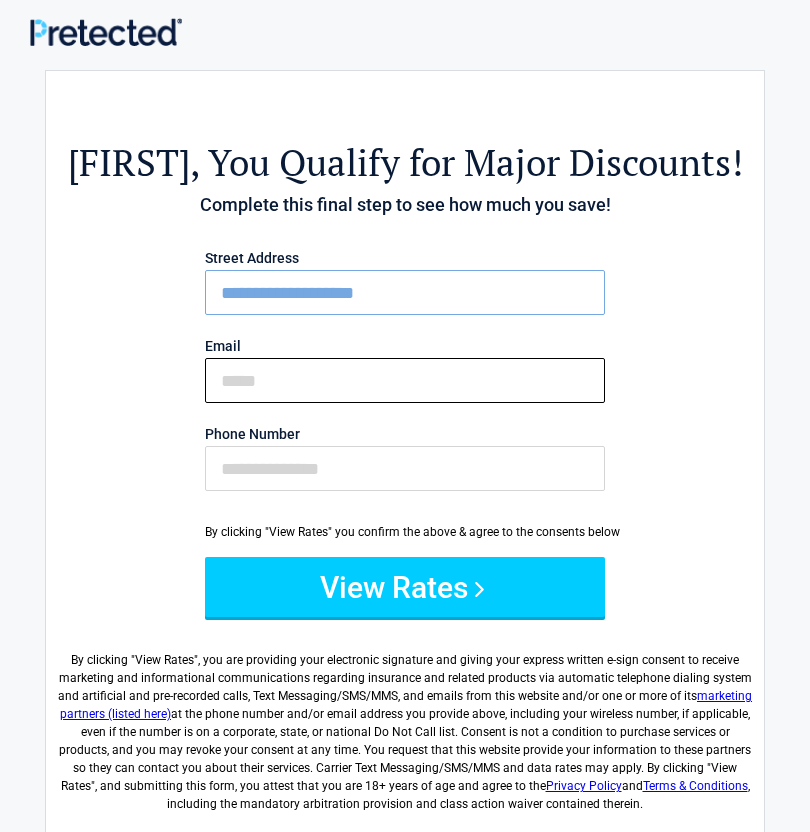 click on "Email" at bounding box center [405, 380] 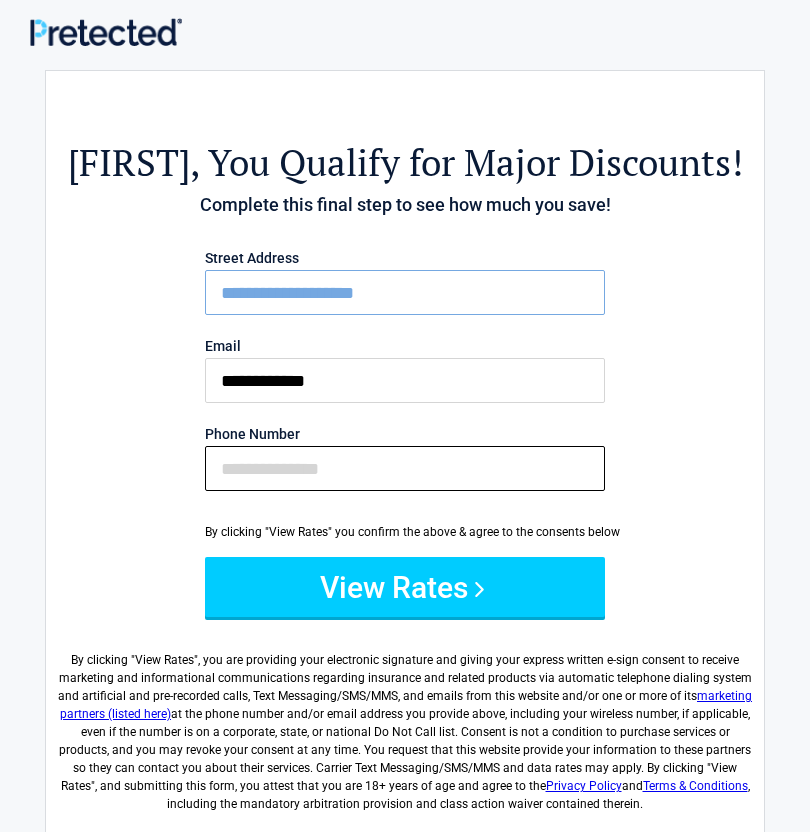 click on "Phone Number" at bounding box center [405, 468] 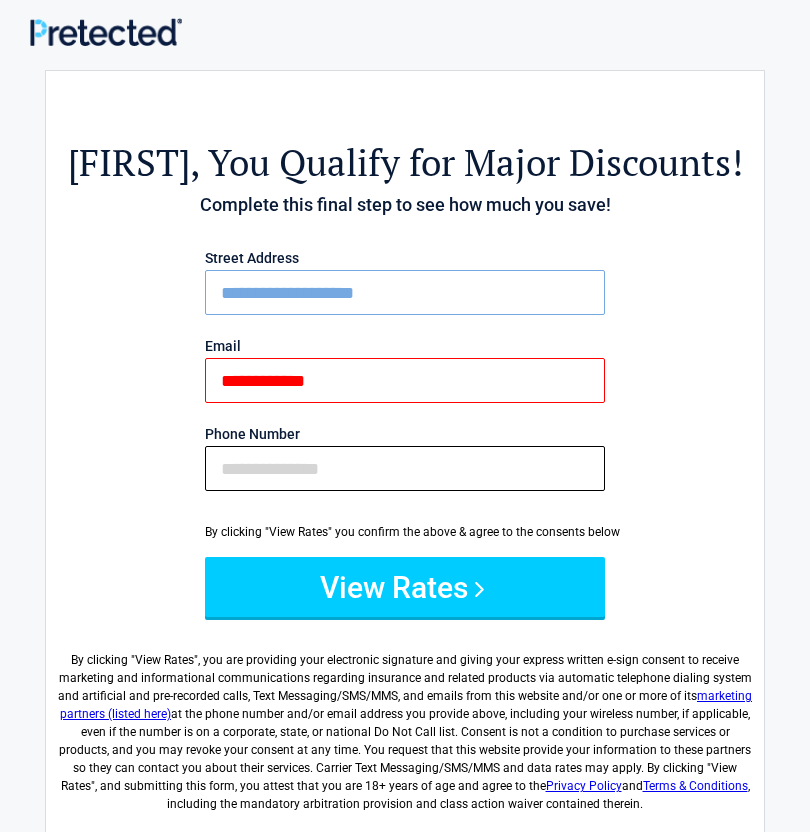 click on "Phone Number" at bounding box center [405, 468] 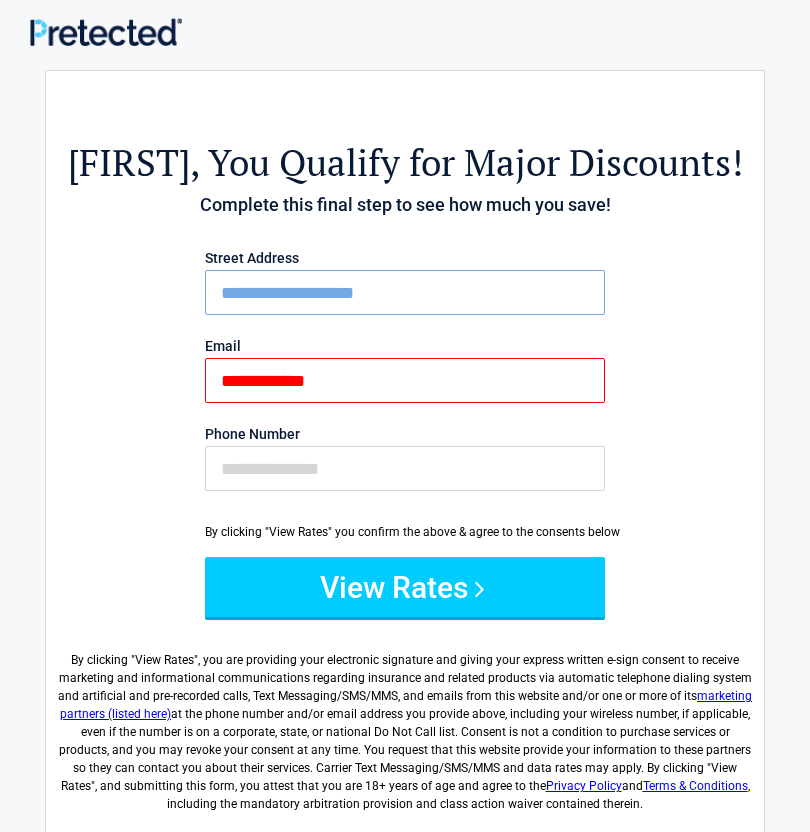 click on "**********" at bounding box center [405, 380] 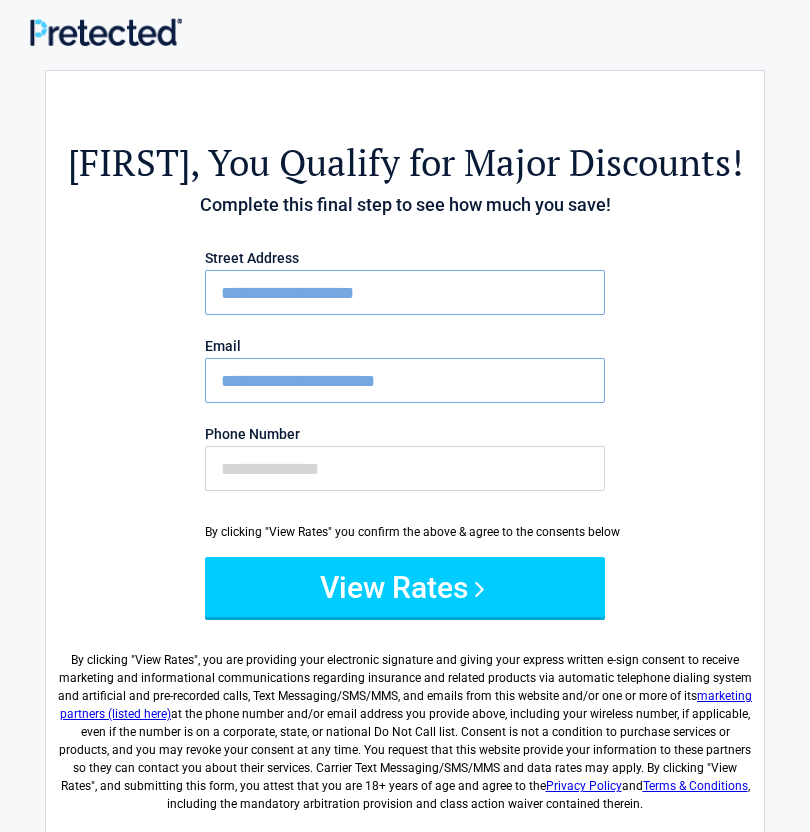type on "**********" 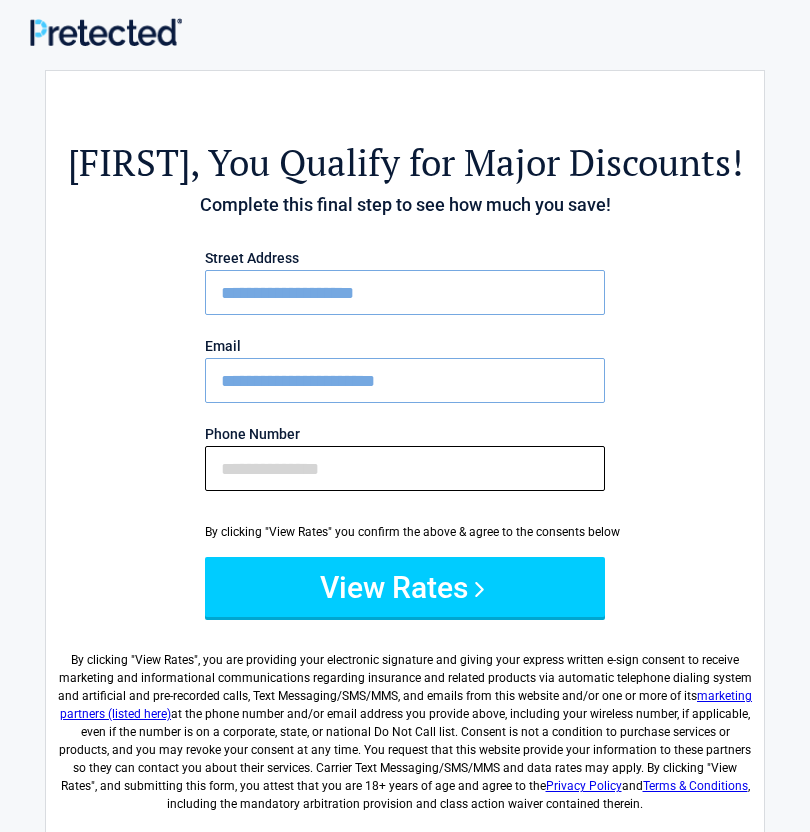 click on "Phone Number" at bounding box center (405, 468) 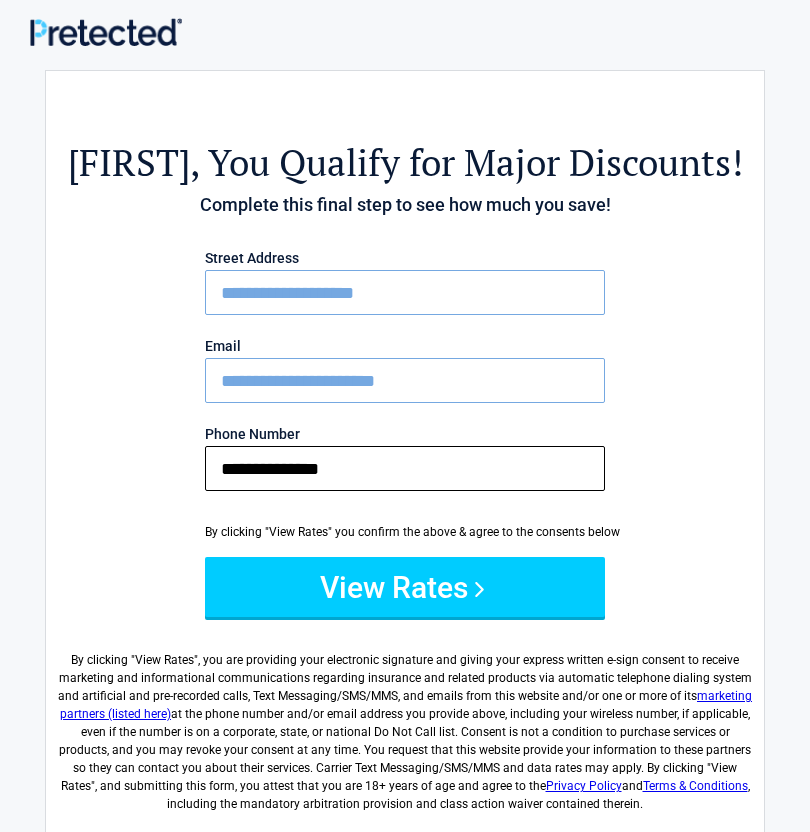 type on "**********" 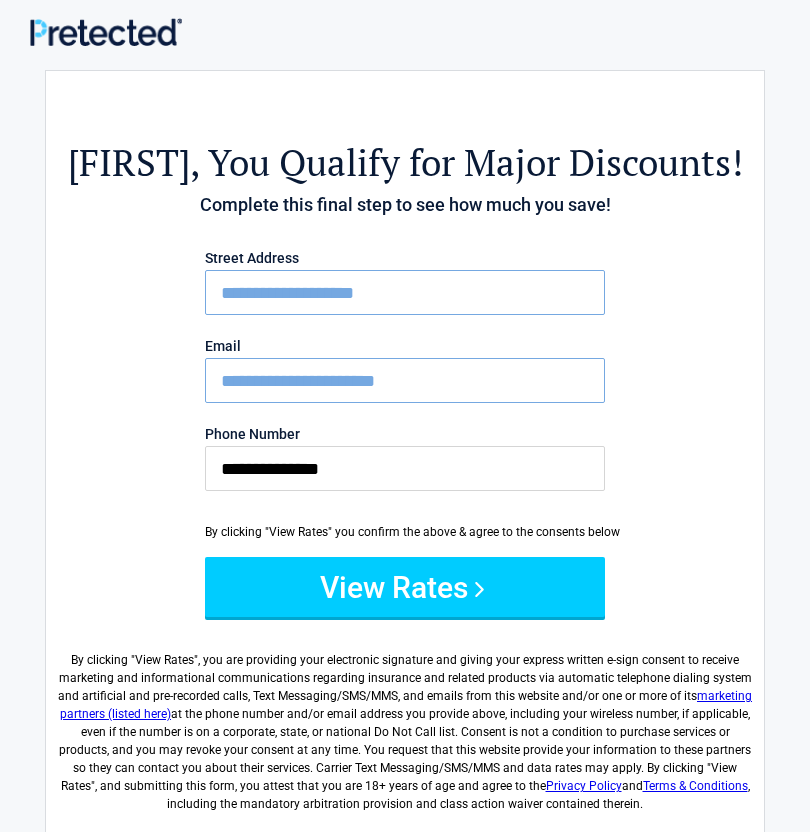 click on "View Rates" at bounding box center (405, 587) 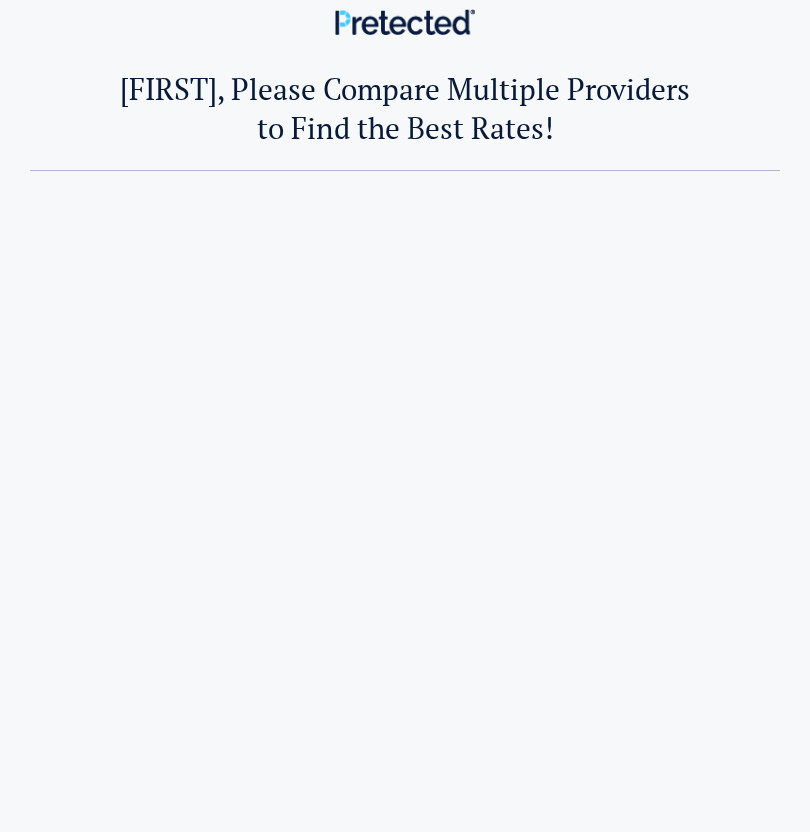 scroll, scrollTop: 0, scrollLeft: 0, axis: both 